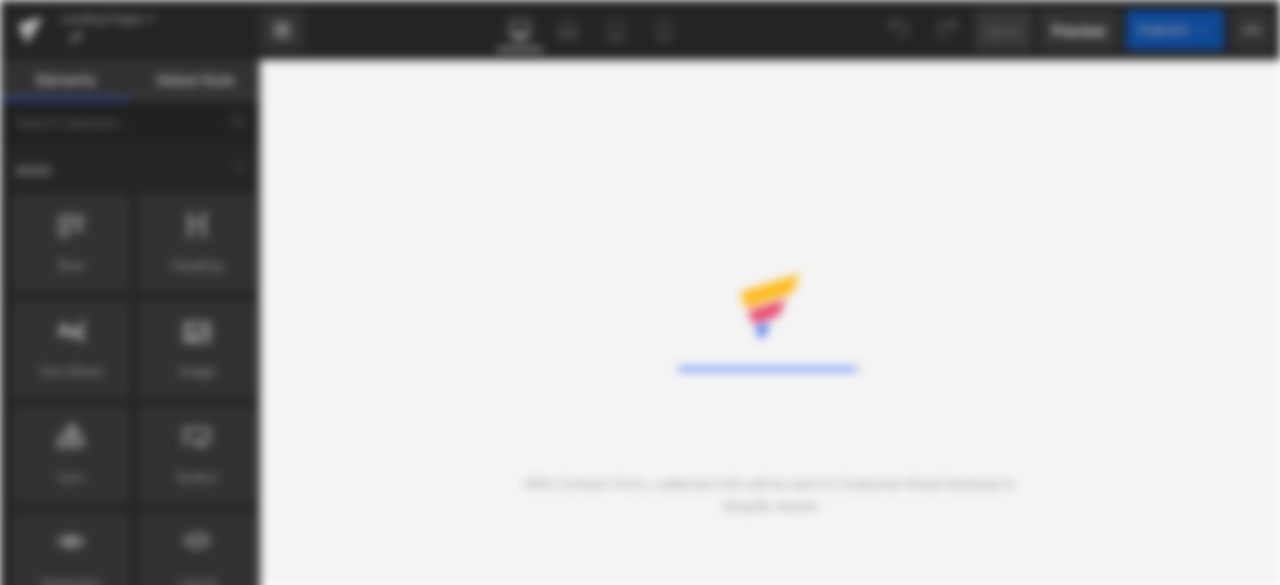 scroll, scrollTop: 0, scrollLeft: 0, axis: both 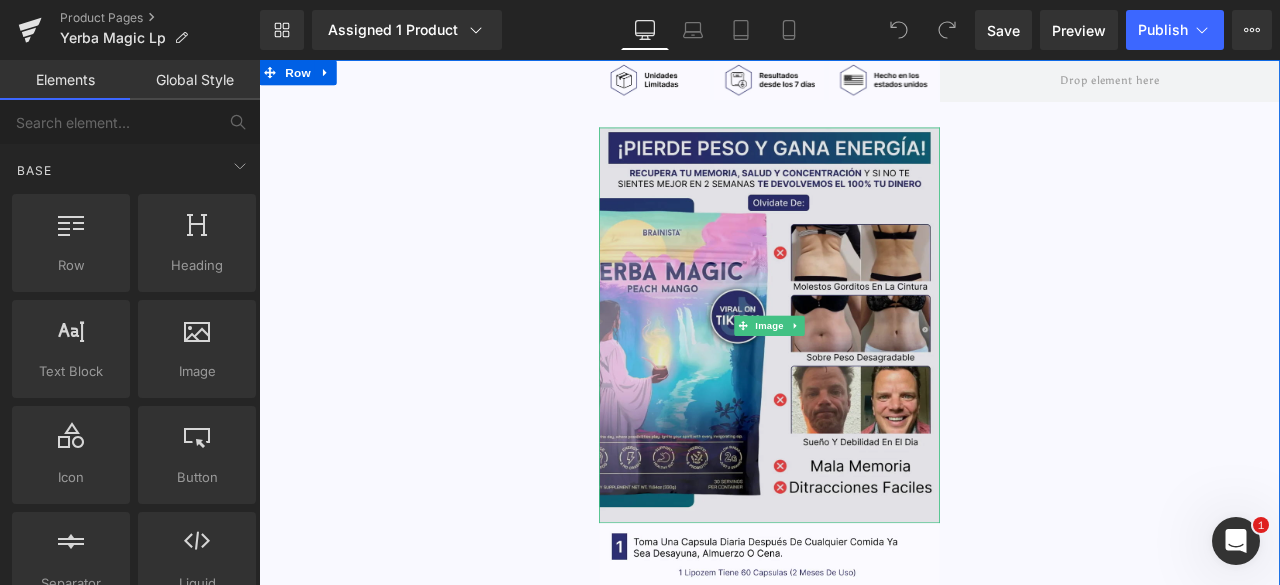 click at bounding box center [863, 374] 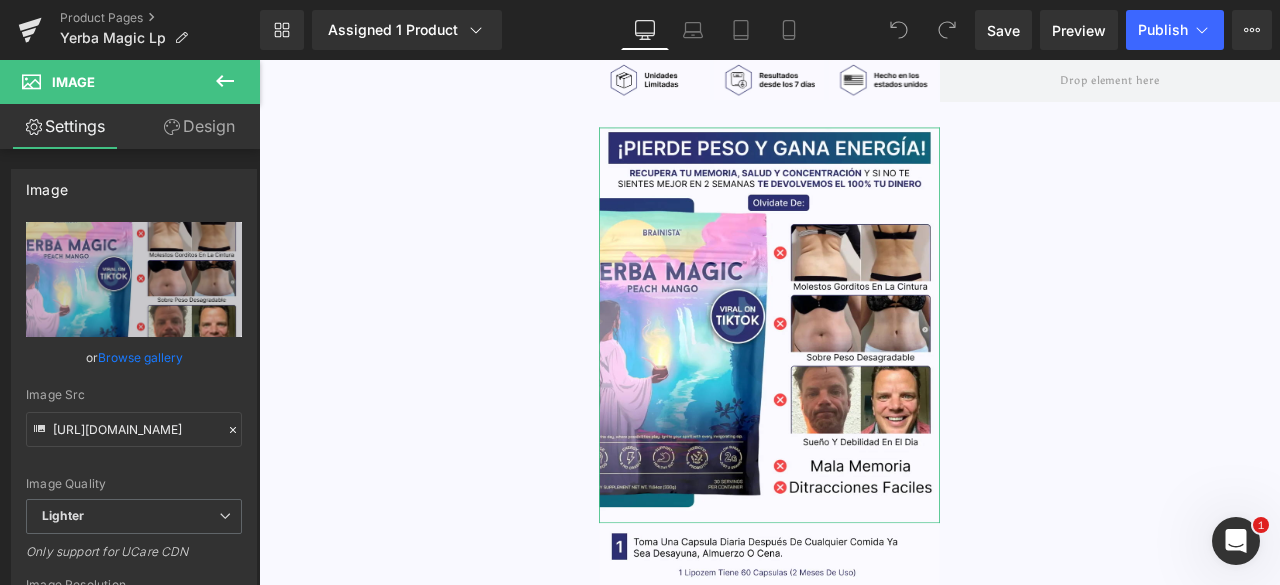 click on "Design" at bounding box center (199, 126) 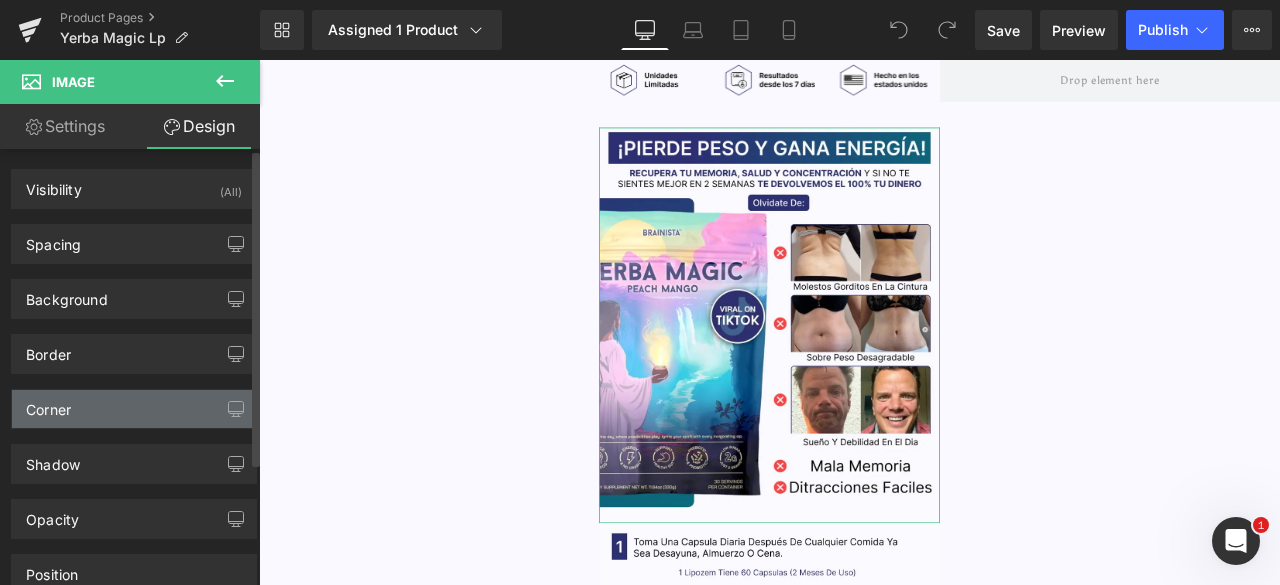 scroll, scrollTop: 168, scrollLeft: 0, axis: vertical 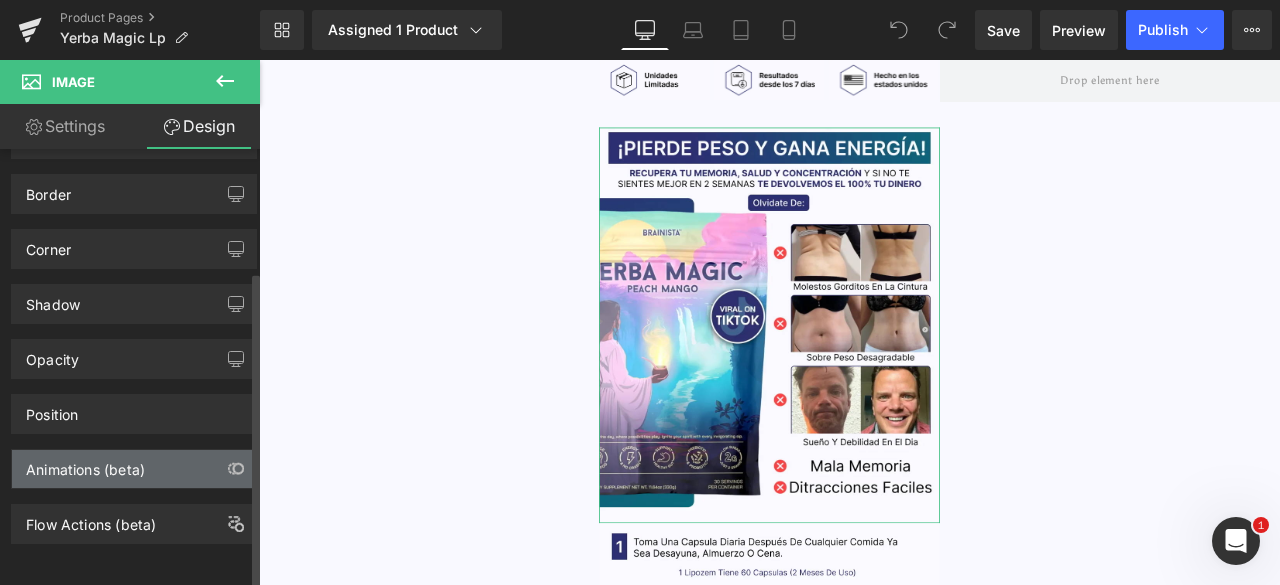 click on "Animations (beta)" at bounding box center (85, 464) 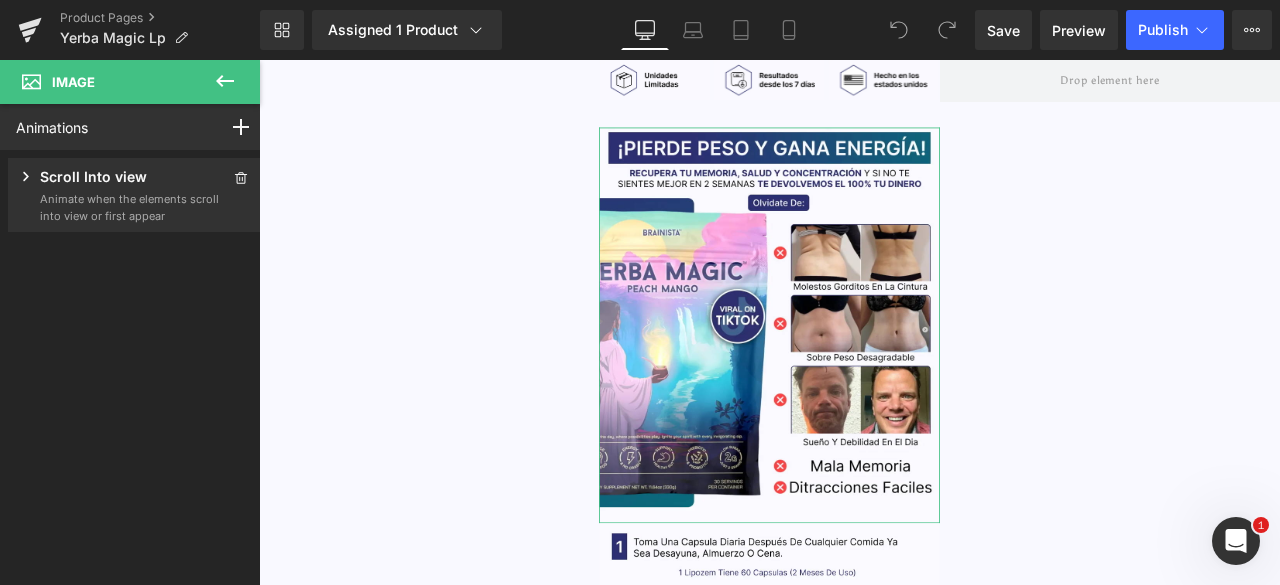 click on "Scroll Into view" at bounding box center [93, 178] 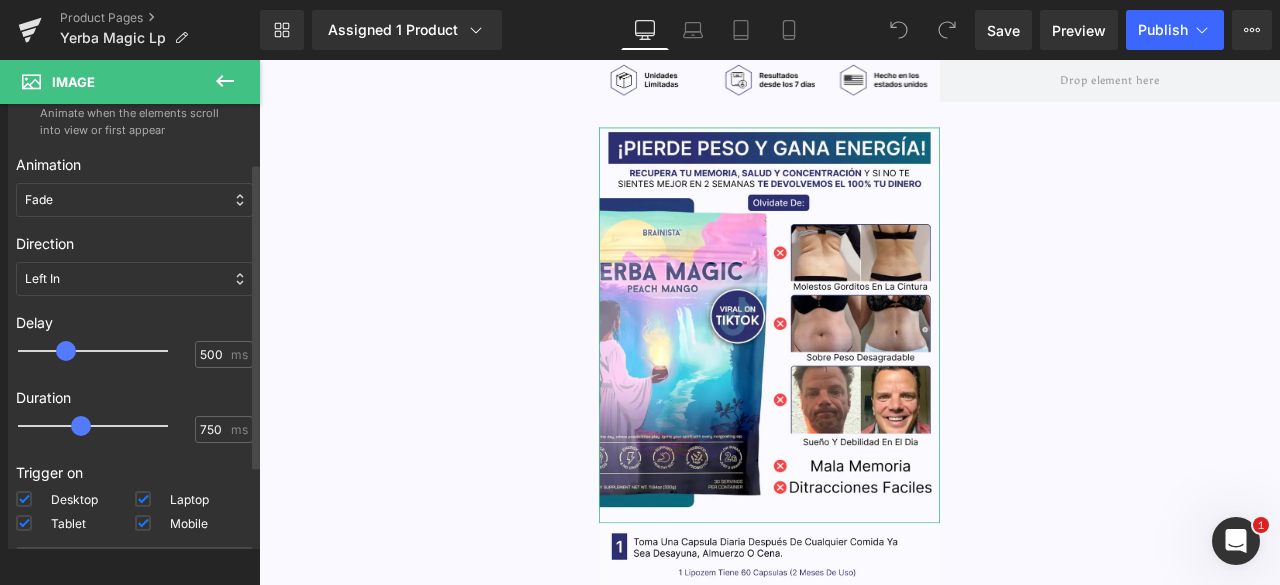 scroll, scrollTop: 197, scrollLeft: 0, axis: vertical 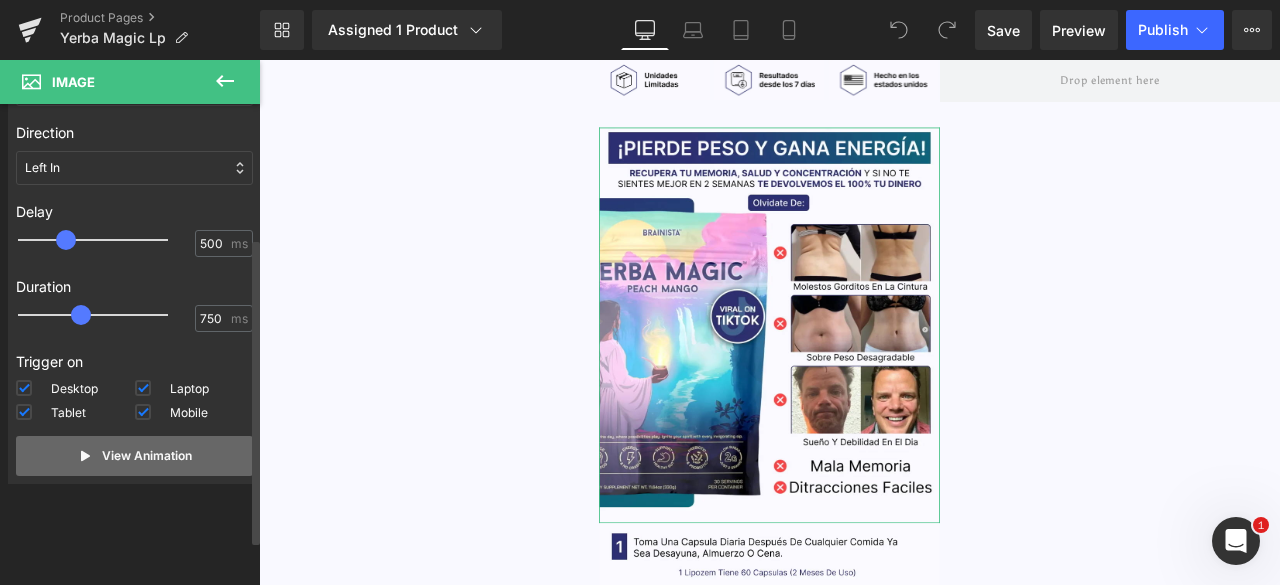 click on "View Animation" at bounding box center (147, 456) 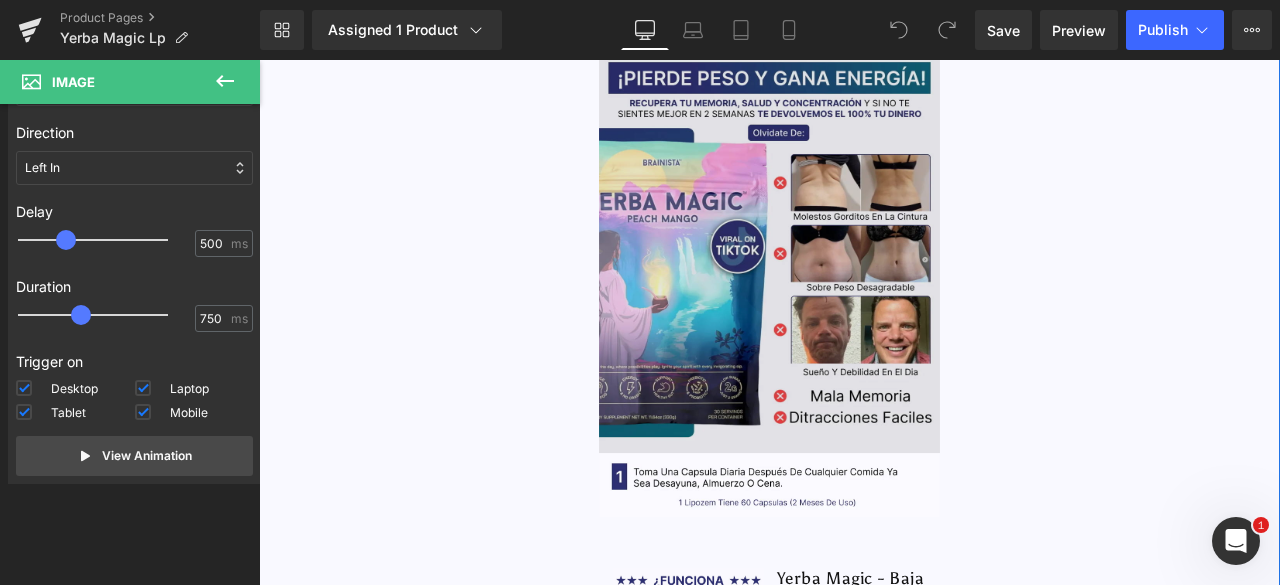 scroll, scrollTop: 0, scrollLeft: 0, axis: both 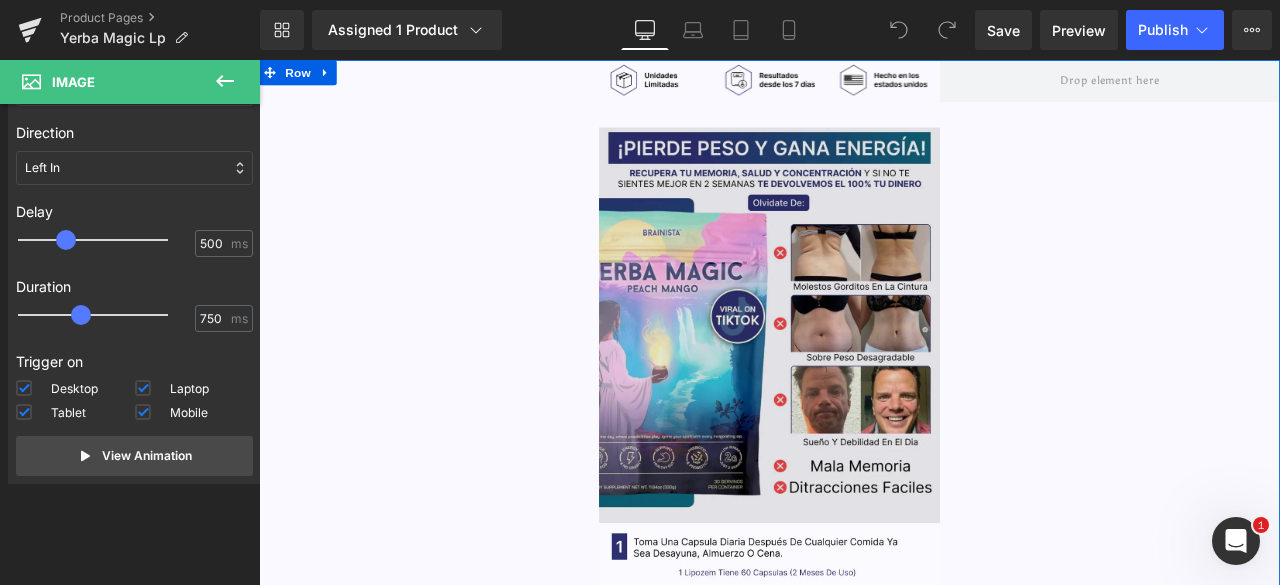 click at bounding box center (863, 374) 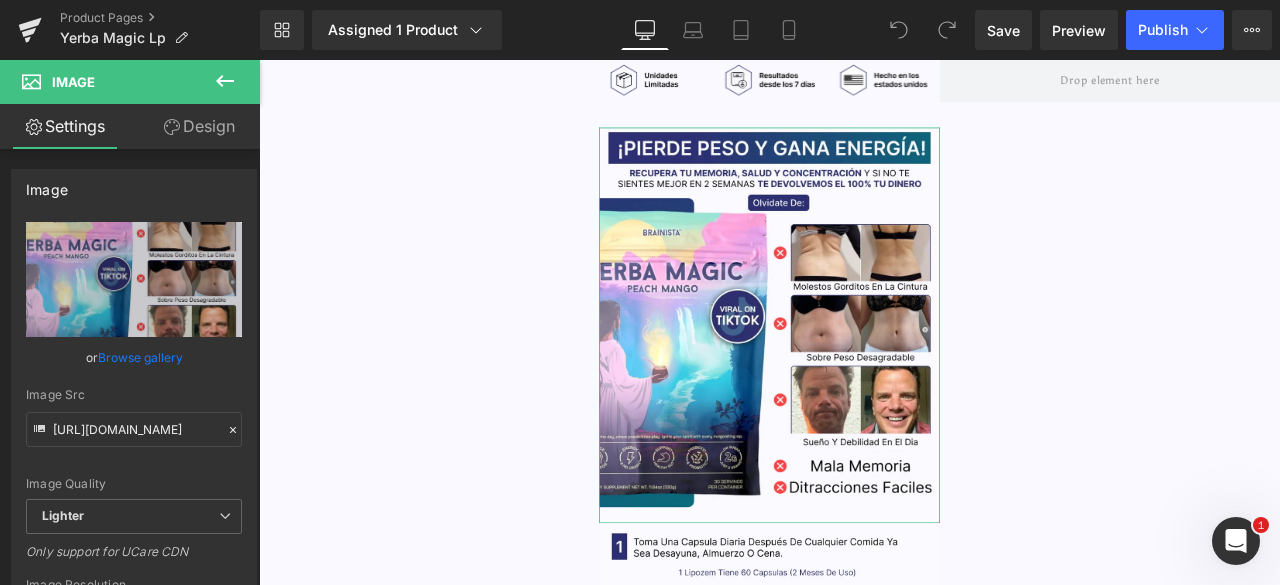 click on "Design" at bounding box center (199, 126) 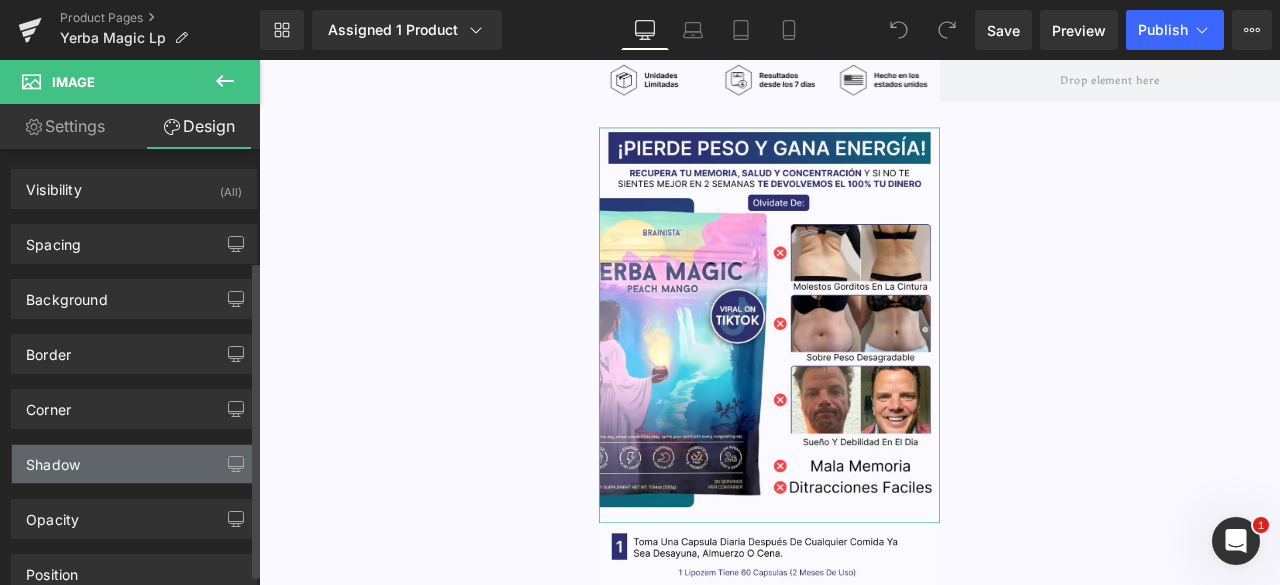 scroll, scrollTop: 168, scrollLeft: 0, axis: vertical 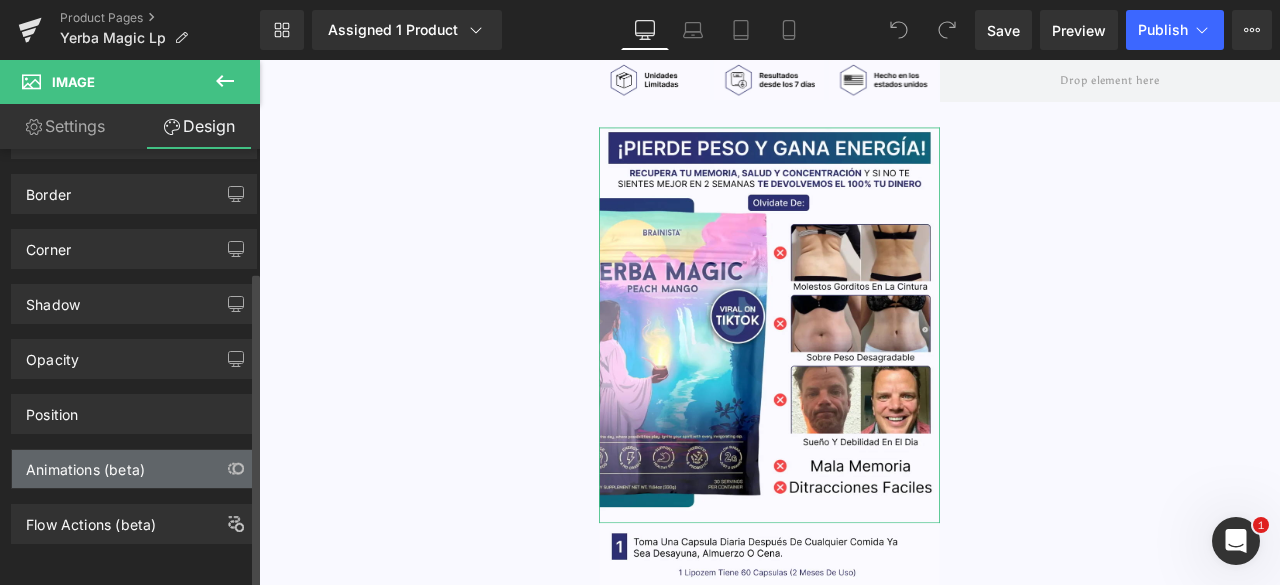 click on "Animations (beta)" at bounding box center (85, 464) 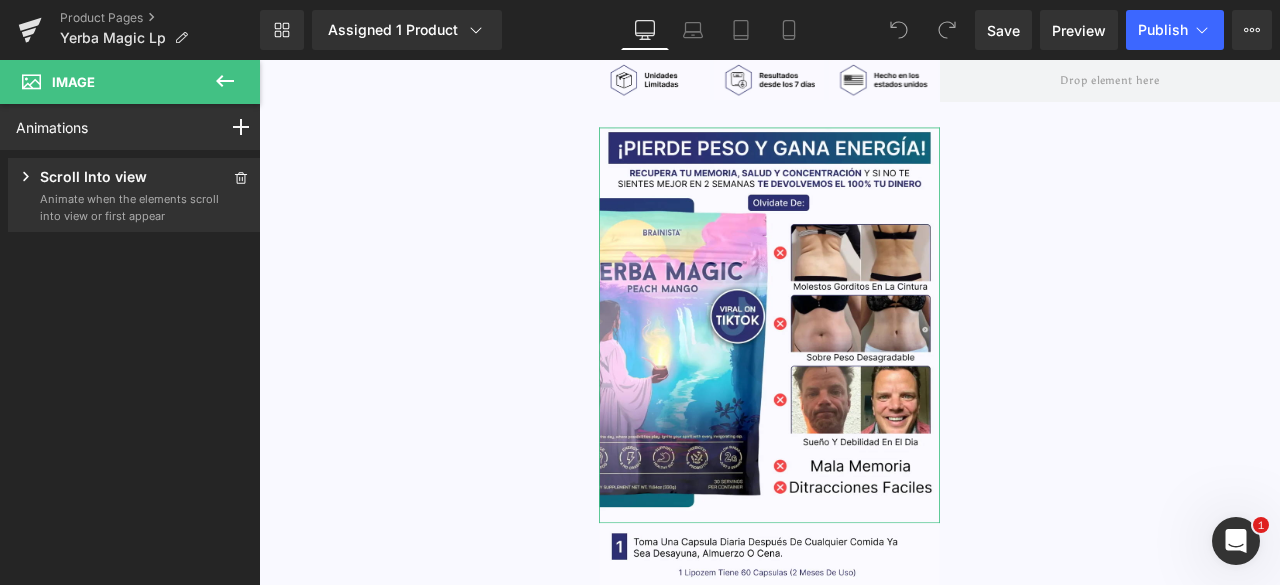 click on "Scroll Into view" at bounding box center (93, 178) 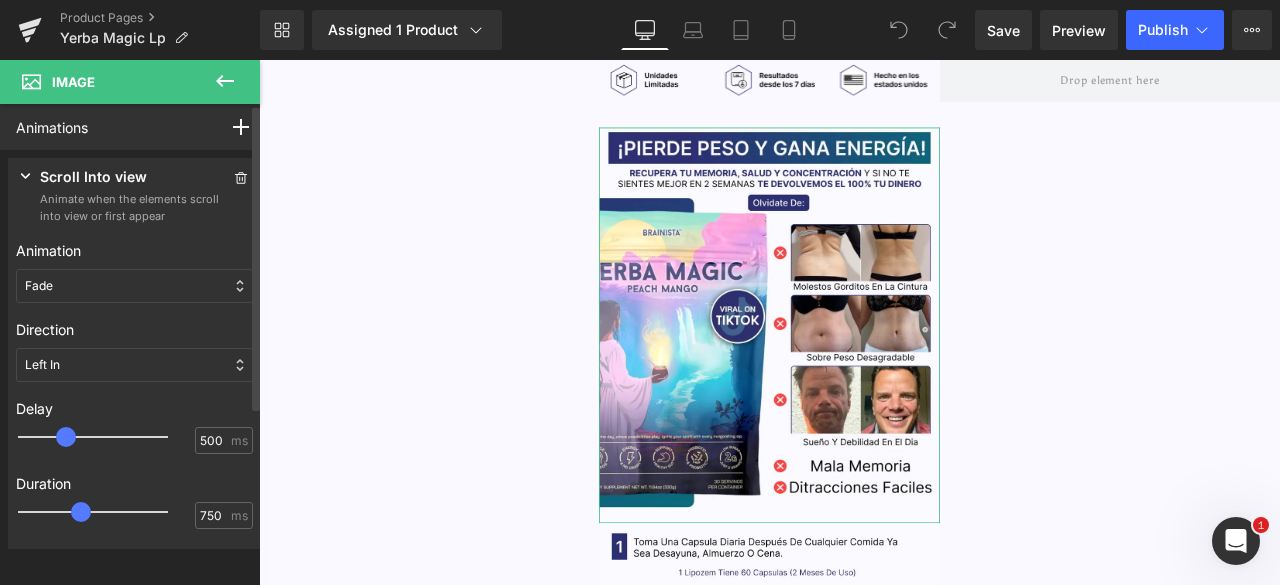 scroll, scrollTop: 197, scrollLeft: 0, axis: vertical 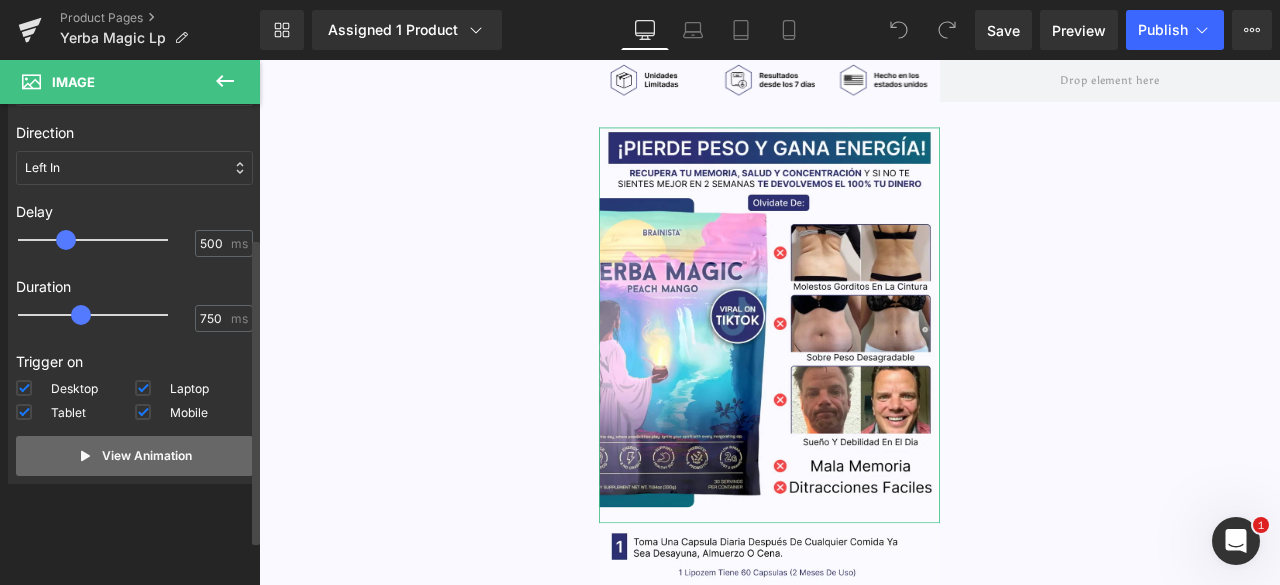 click on "View Animation" at bounding box center [134, 456] 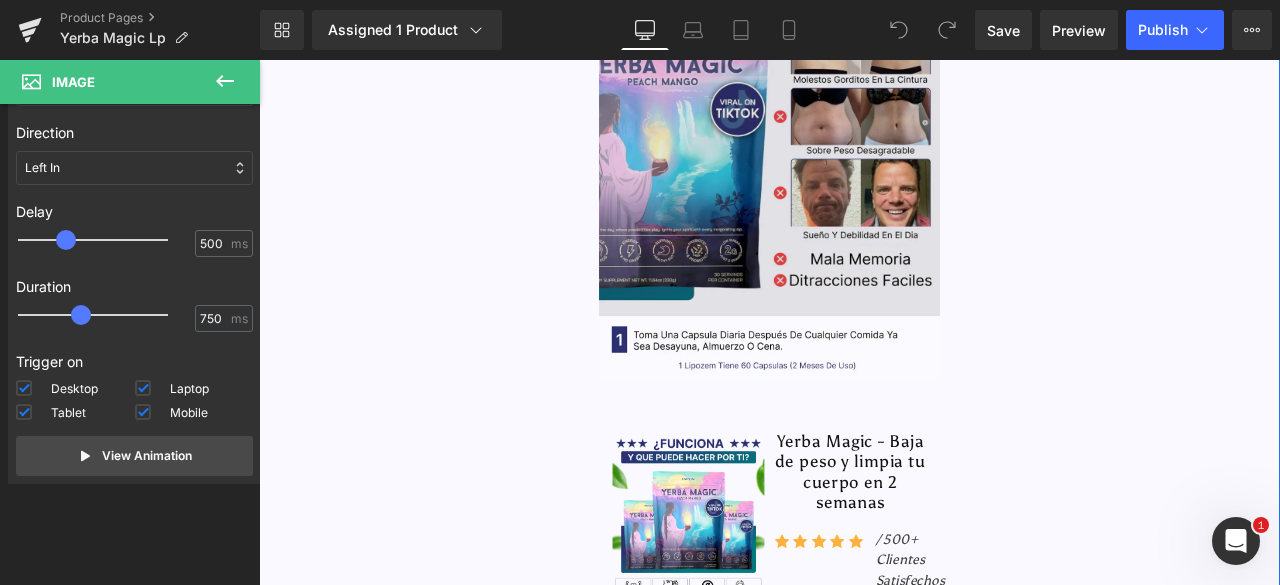 scroll, scrollTop: 250, scrollLeft: 0, axis: vertical 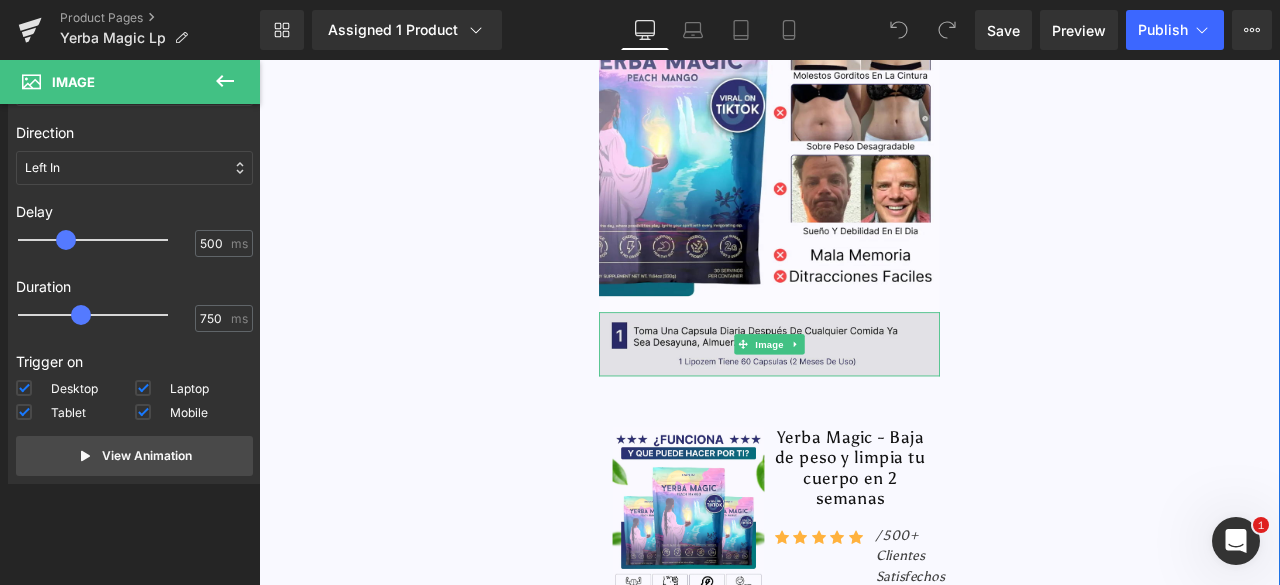 click at bounding box center [863, 397] 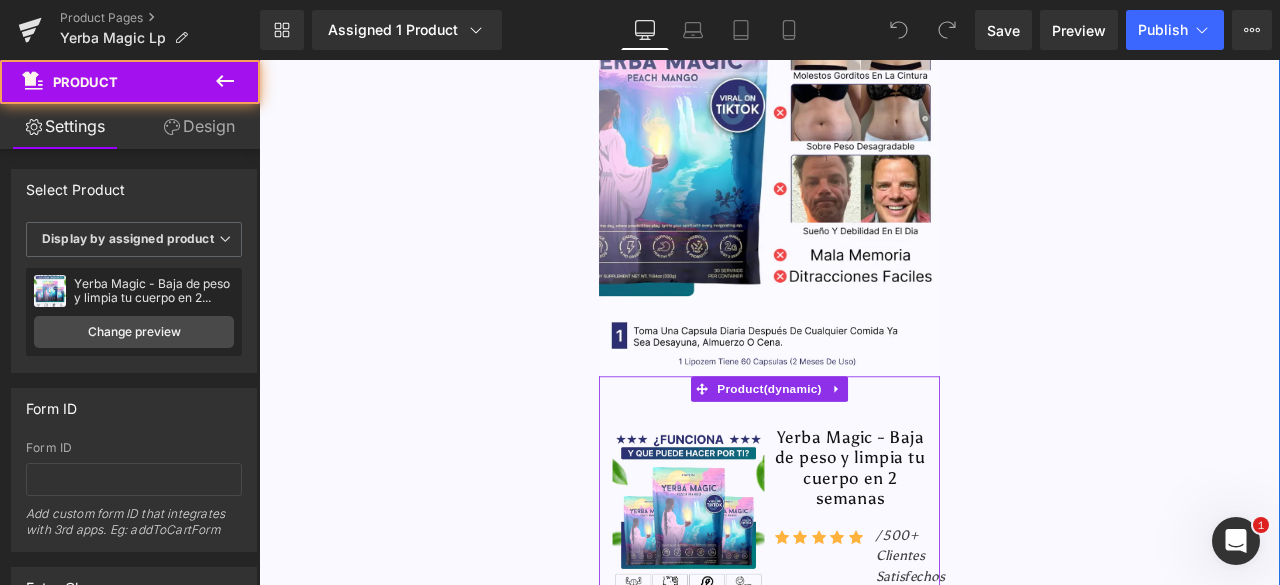 click on "Sale Off
(P) Image
Yerba Magic - Baja de peso y limpia tu cuerpo en 2 semanas
(P) Title
Icon
Icon
Icon" at bounding box center (863, 1157) 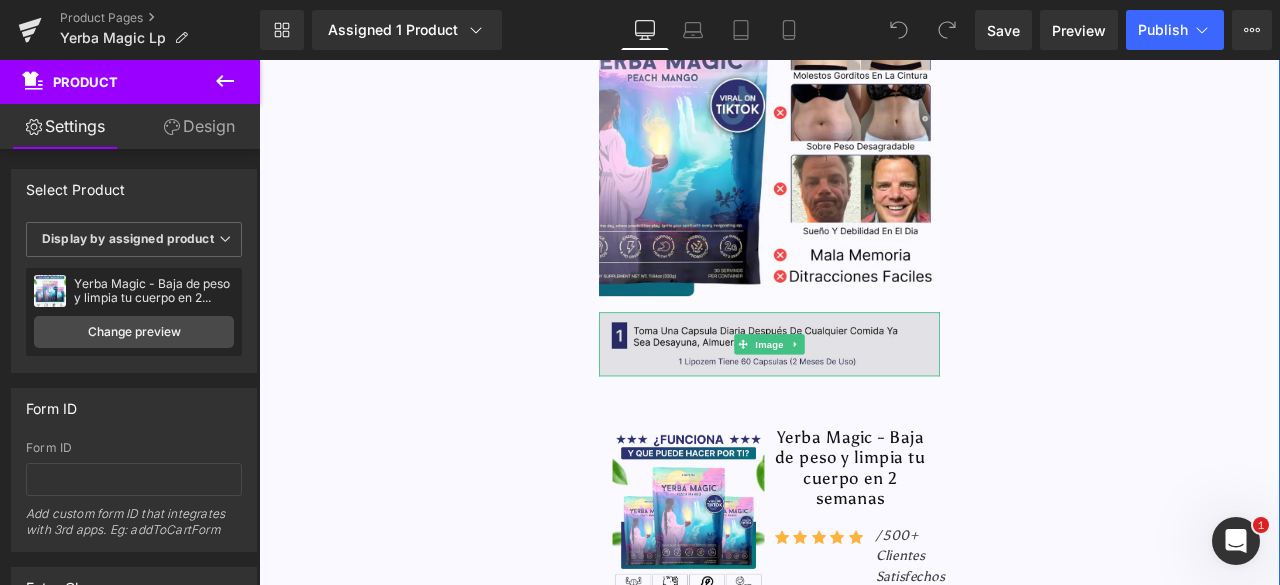 click at bounding box center [863, 397] 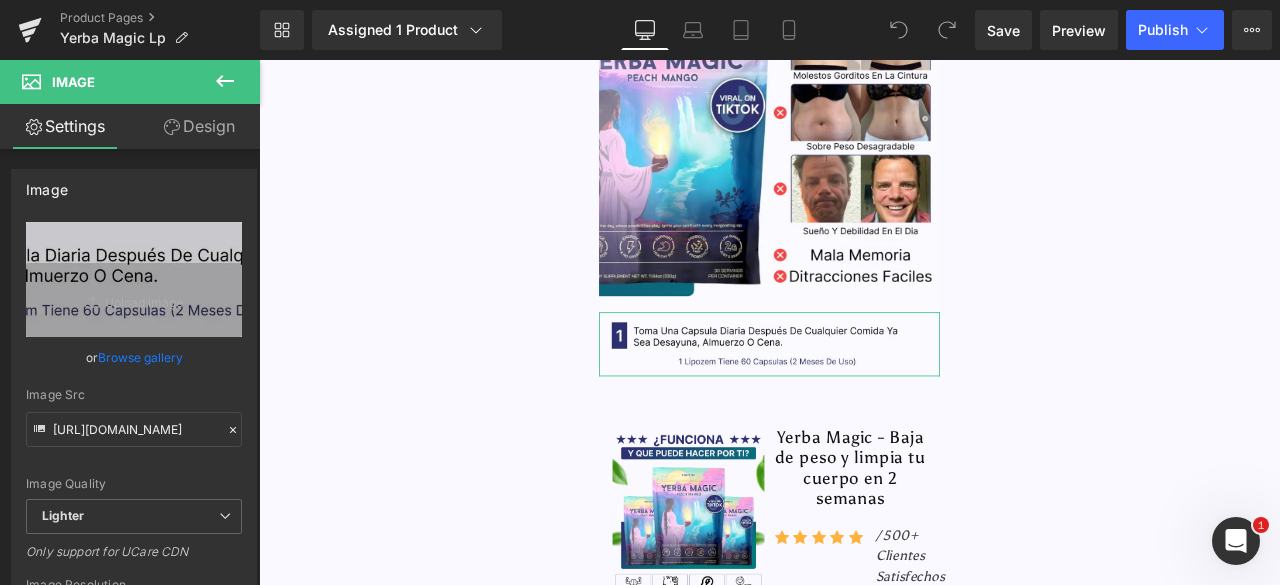click on "Design" at bounding box center [199, 126] 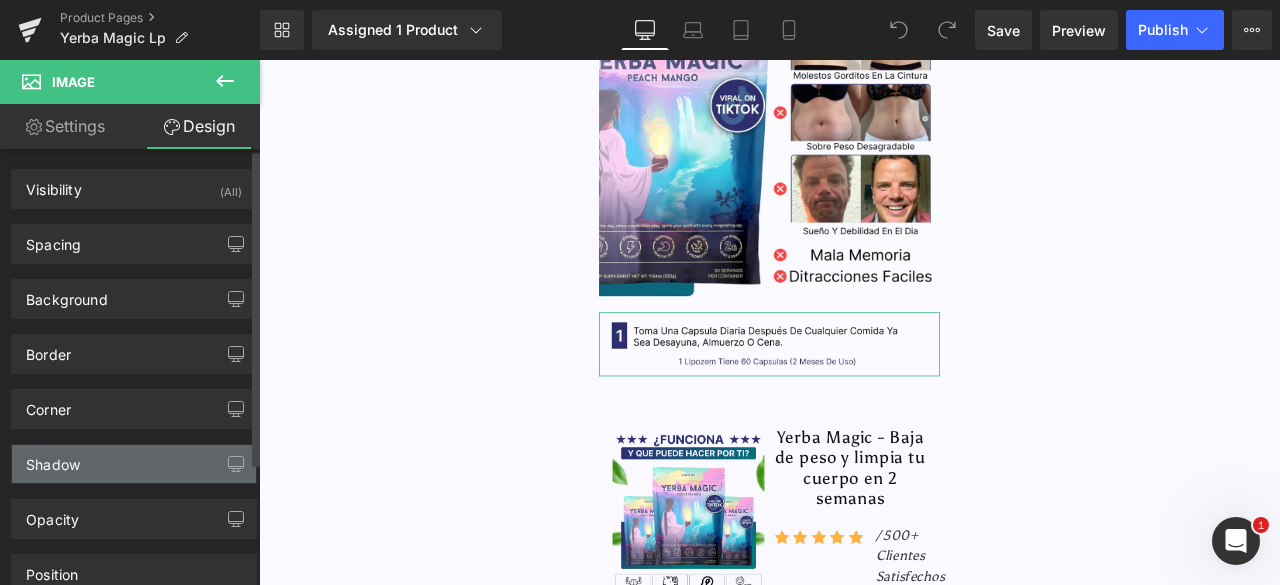 scroll, scrollTop: 168, scrollLeft: 0, axis: vertical 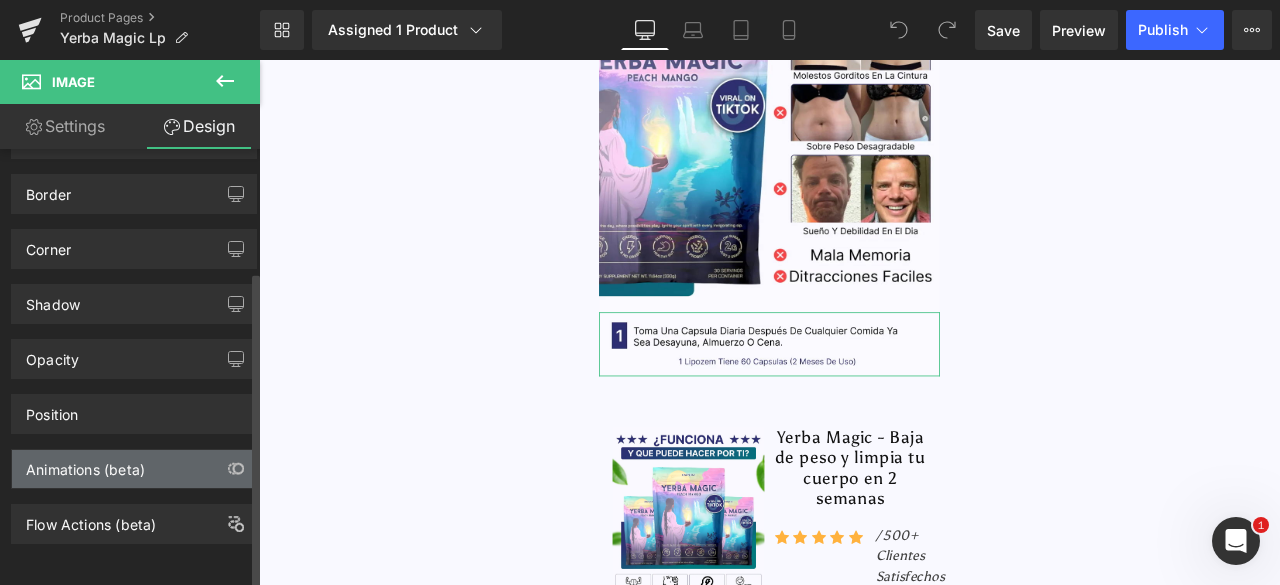 click on "Animations (beta)" at bounding box center [85, 464] 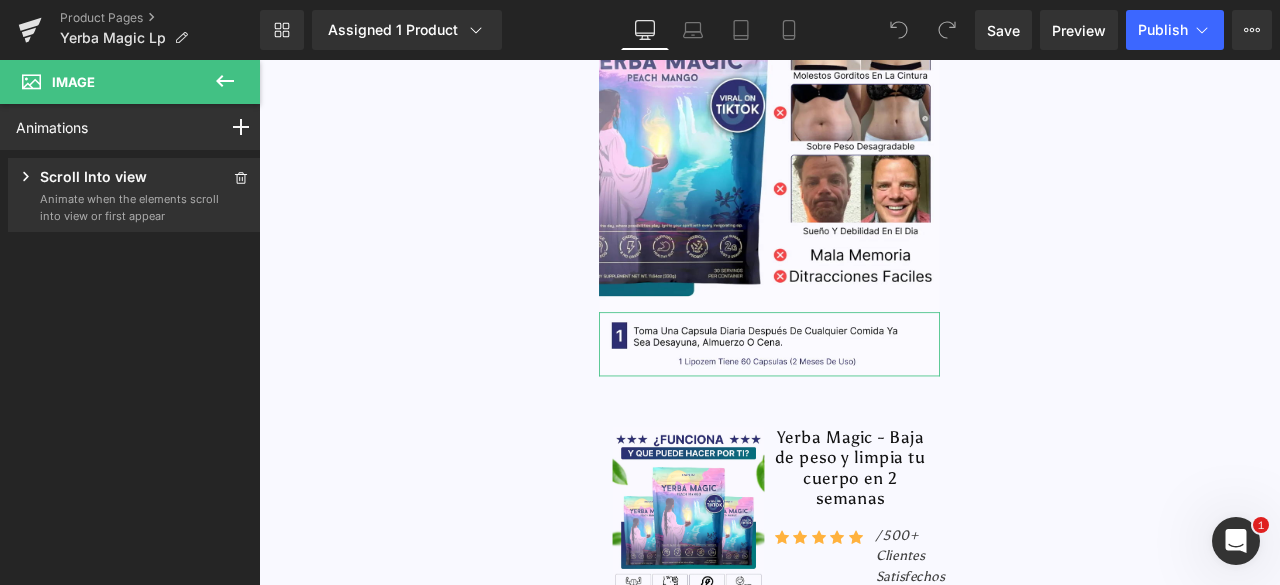 click on "Scroll Into view" at bounding box center [93, 178] 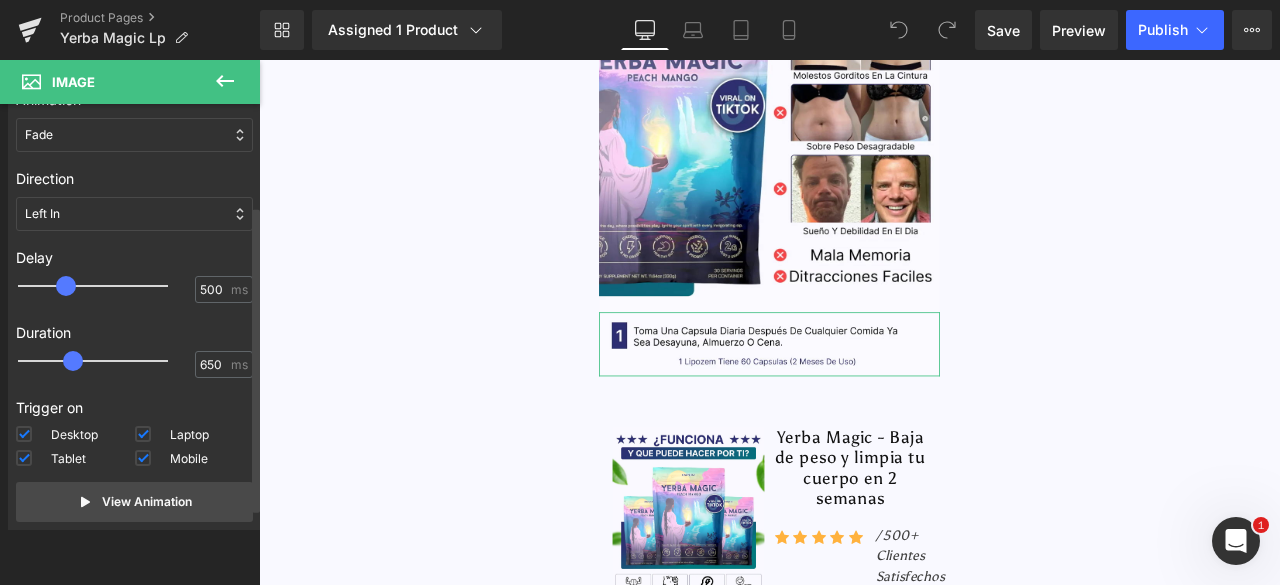 scroll, scrollTop: 152, scrollLeft: 0, axis: vertical 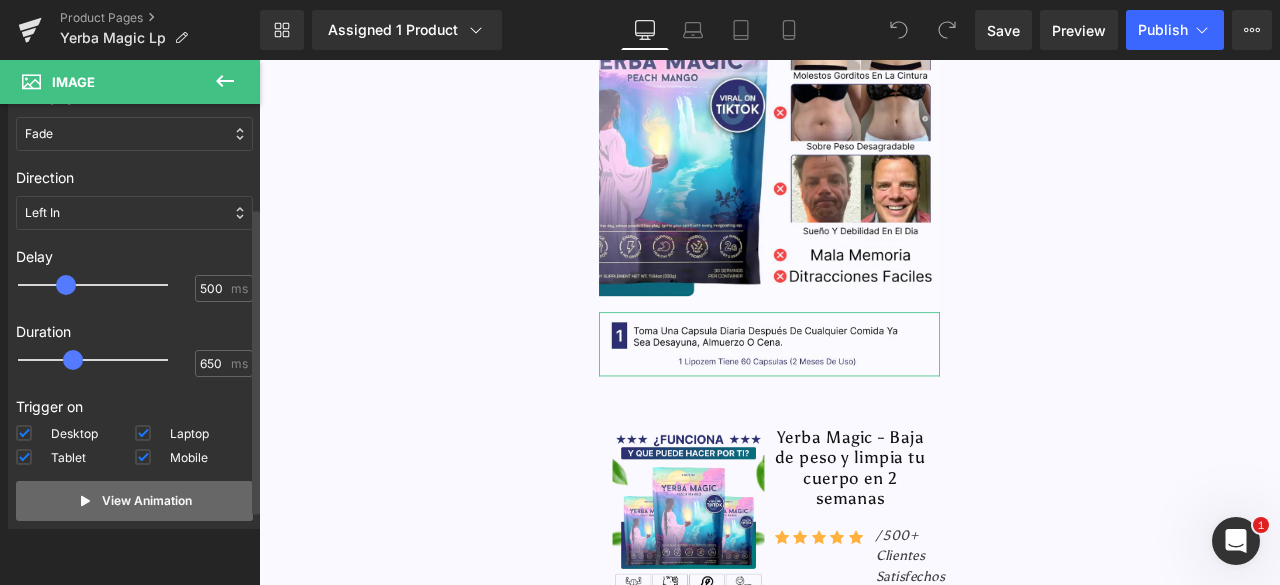 click on "View Animation" at bounding box center [147, 501] 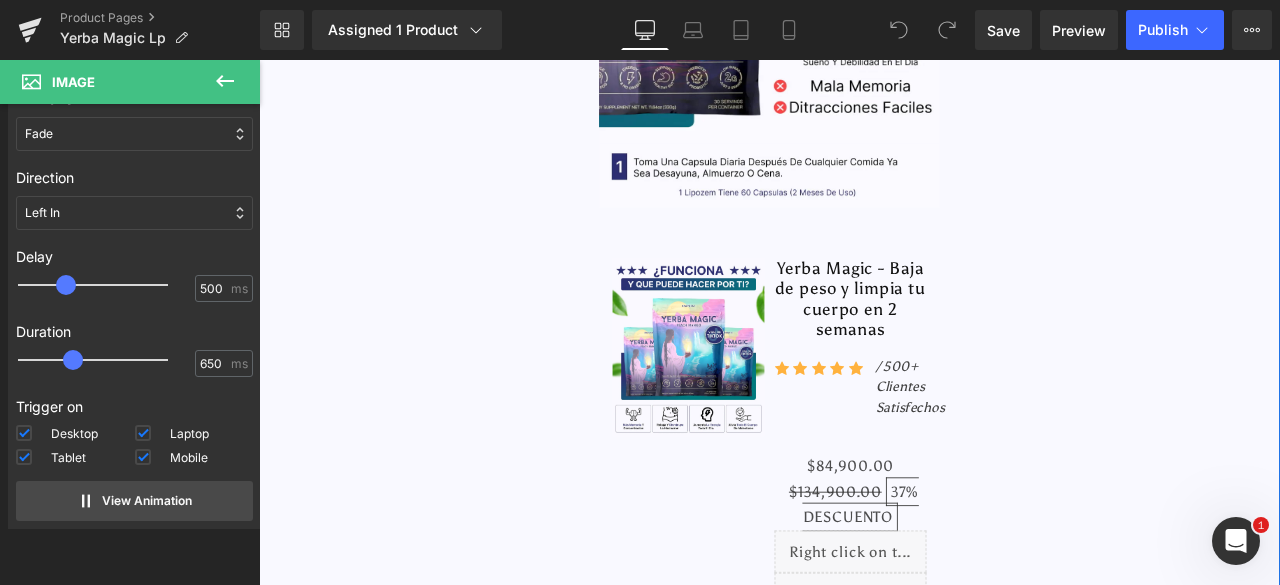 scroll, scrollTop: 452, scrollLeft: 0, axis: vertical 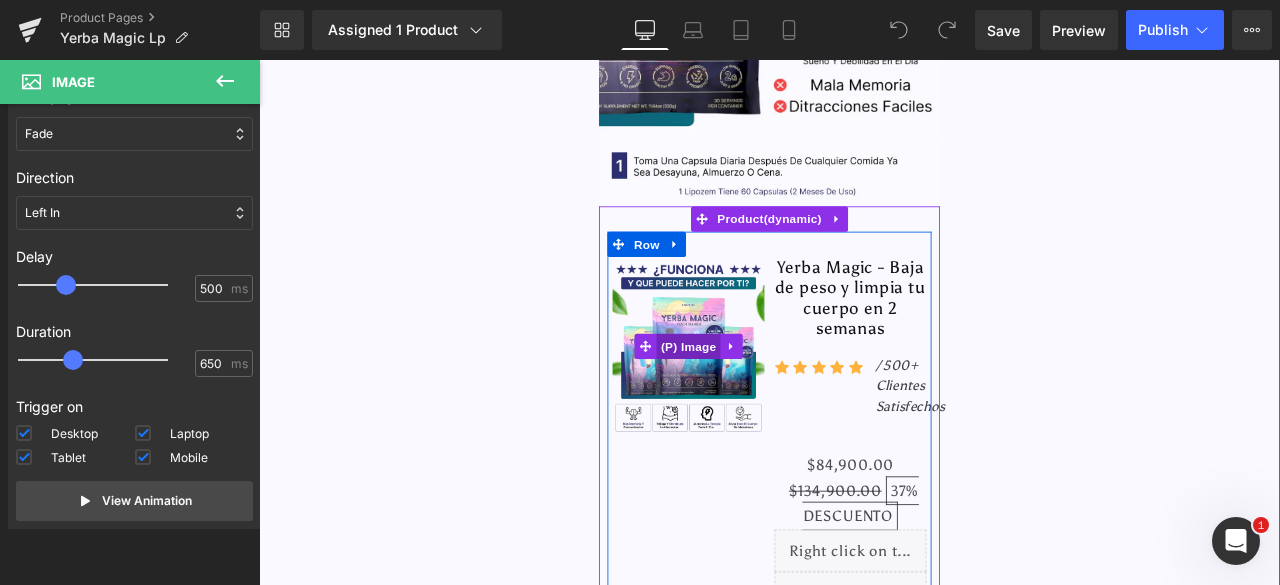 click on "(P) Image" at bounding box center [768, 399] 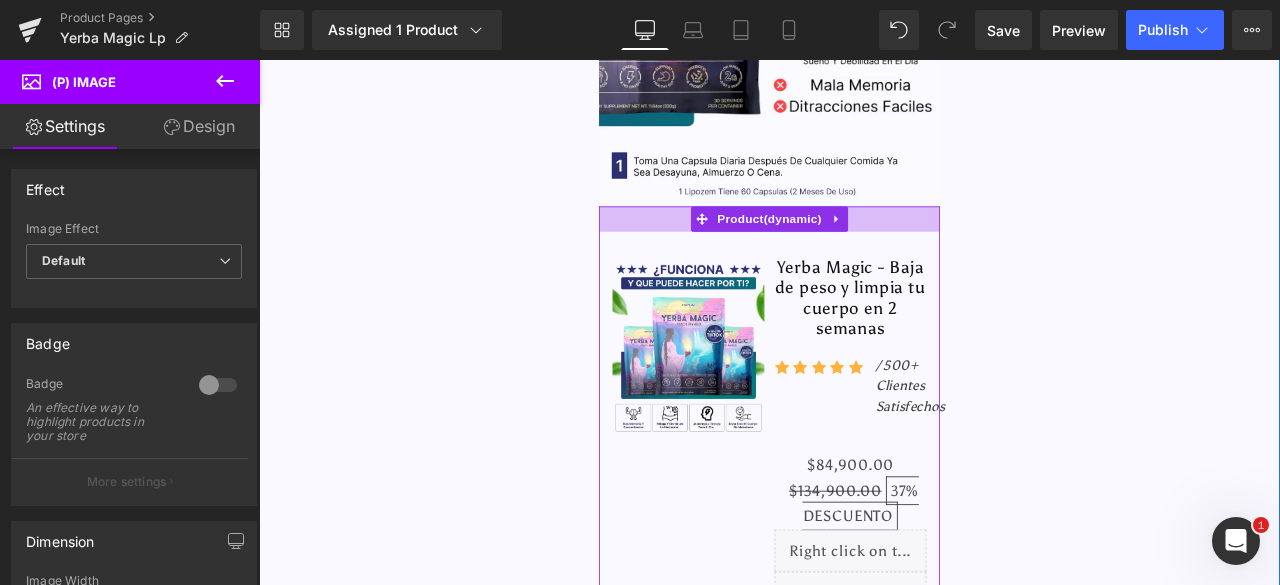 click at bounding box center [863, 248] 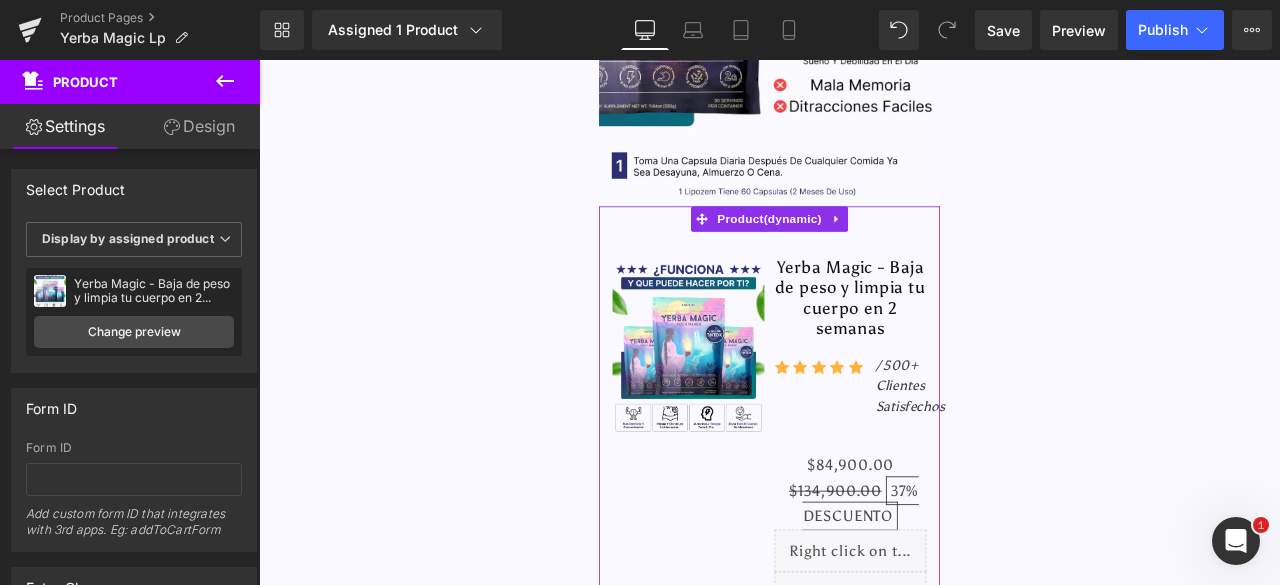 click on "Design" at bounding box center [199, 126] 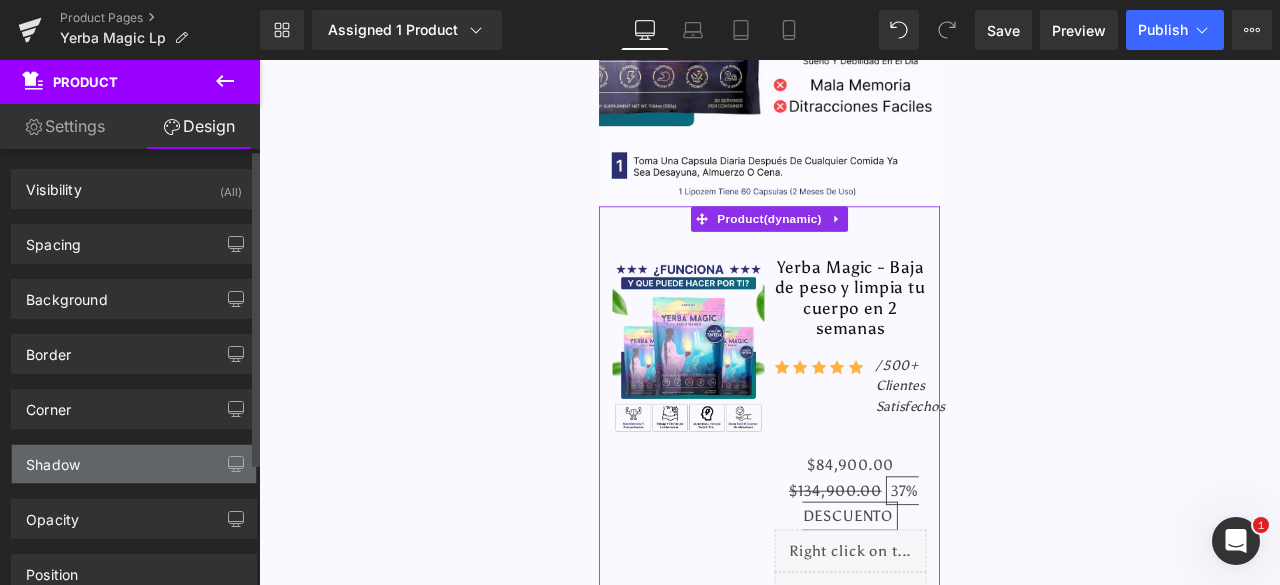 scroll, scrollTop: 168, scrollLeft: 0, axis: vertical 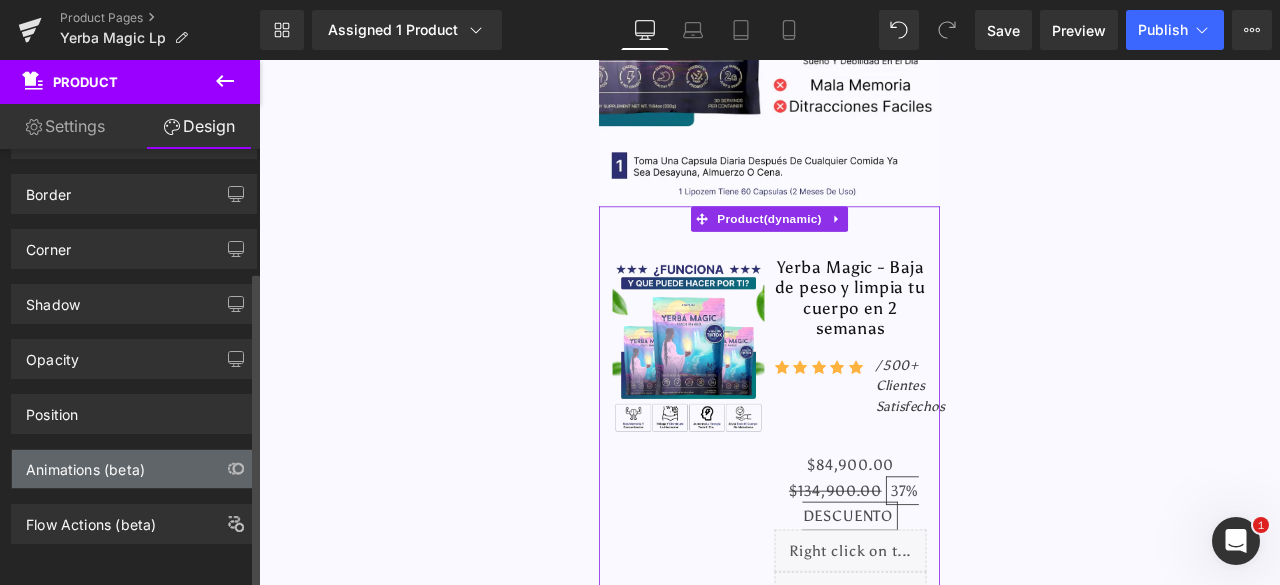 click on "Animations (beta)" at bounding box center (85, 464) 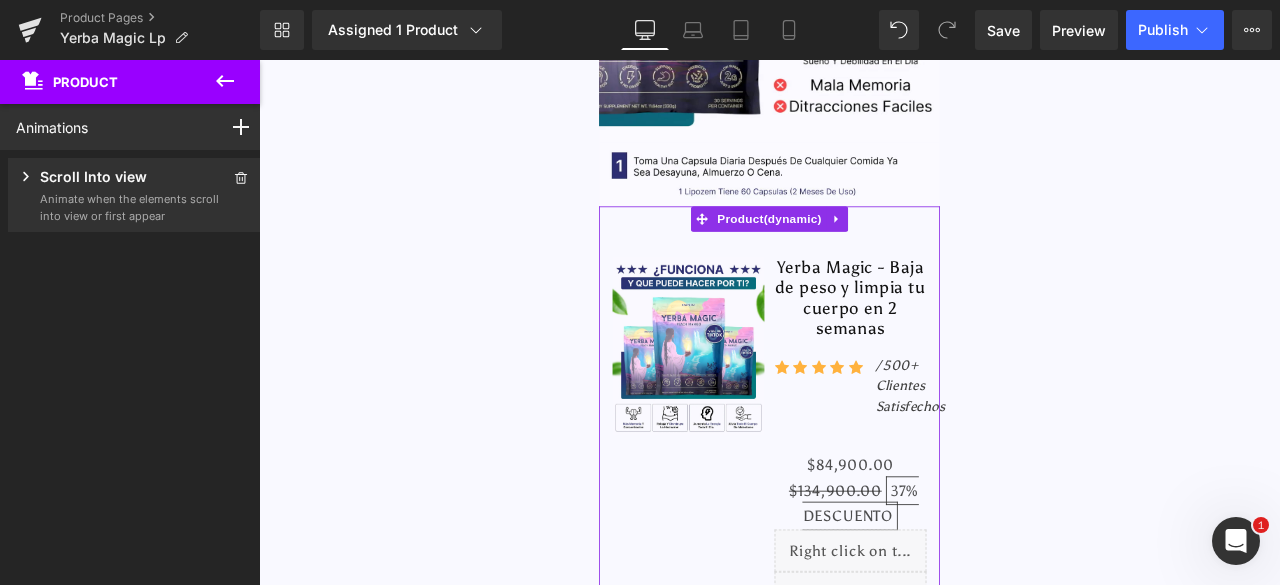 click on "Scroll Into view" at bounding box center [118, 178] 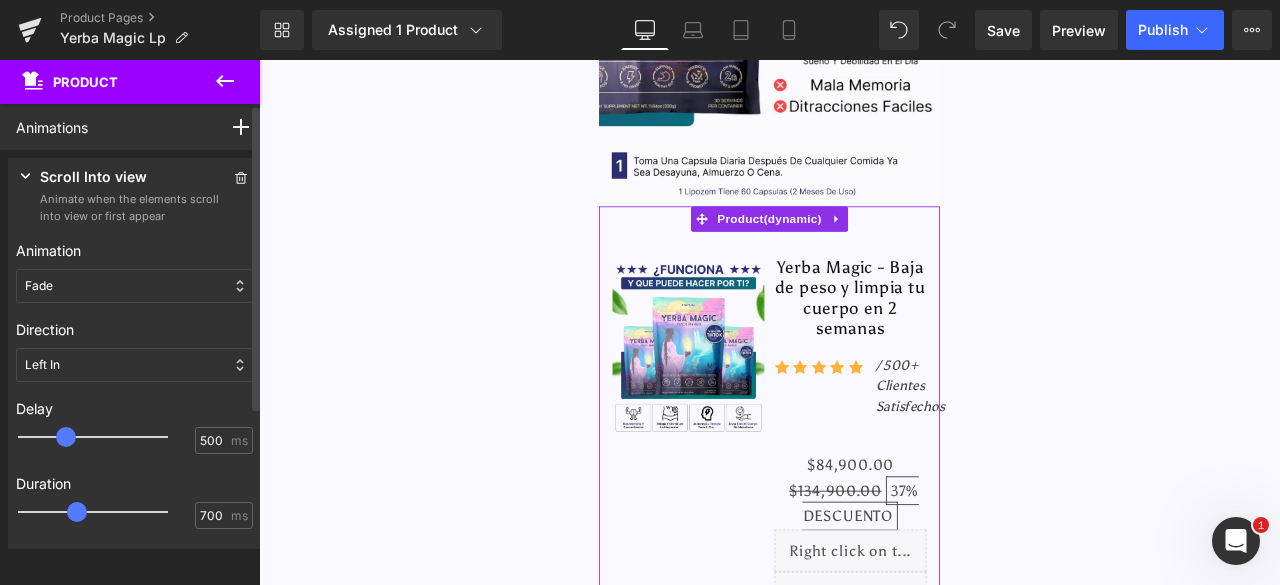 scroll, scrollTop: 197, scrollLeft: 0, axis: vertical 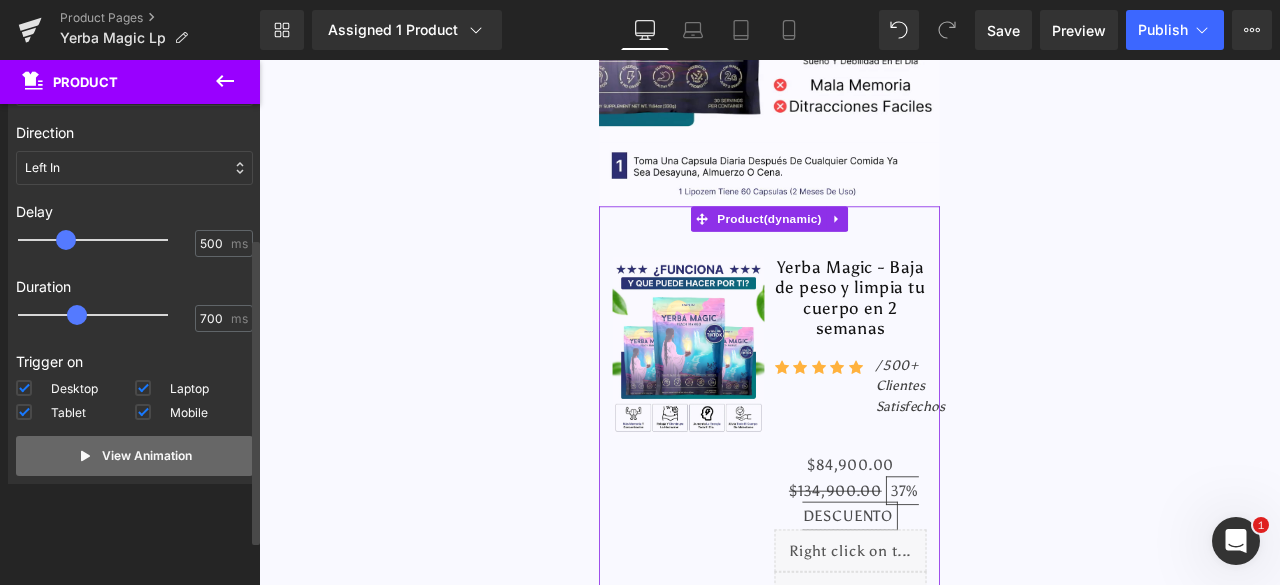 click on "View Animation" at bounding box center (134, 456) 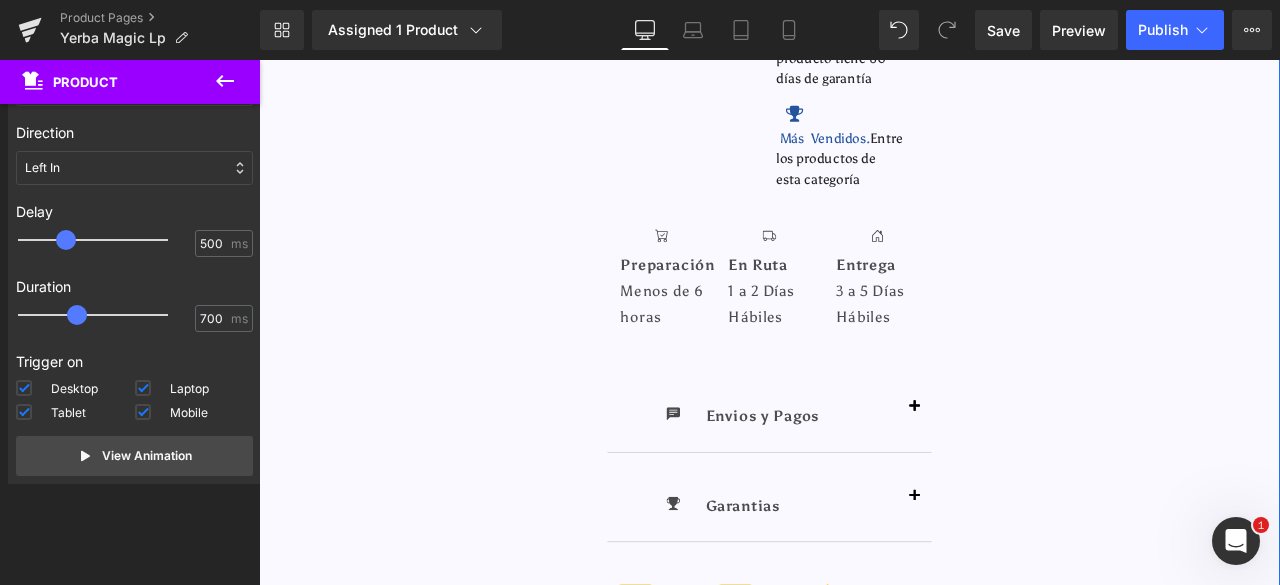 scroll, scrollTop: 1344, scrollLeft: 0, axis: vertical 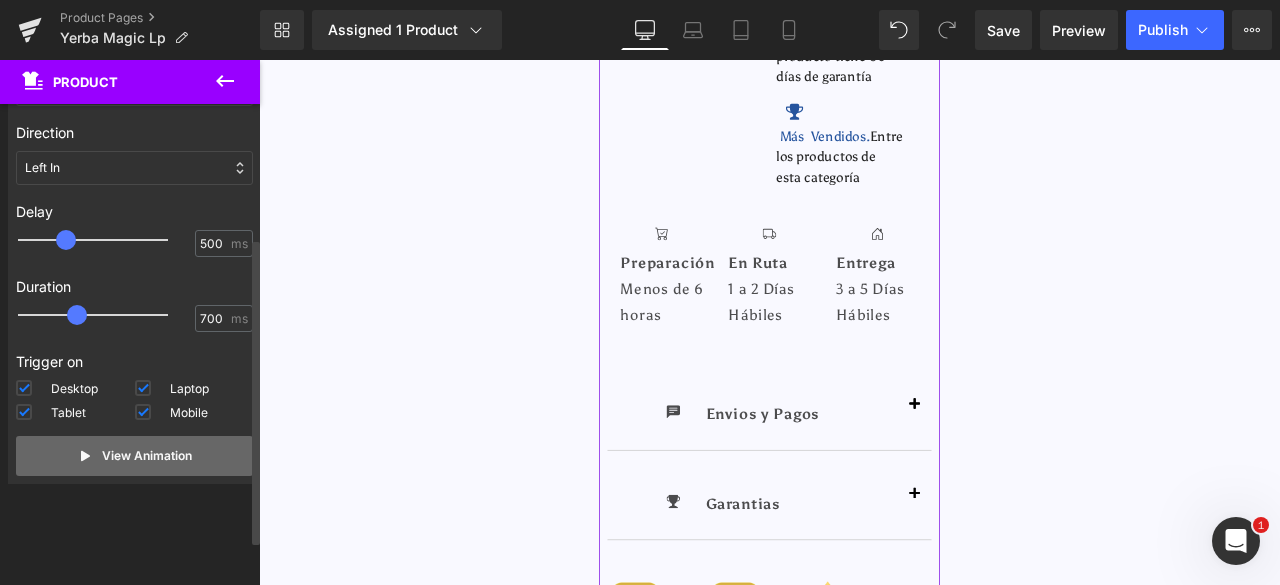 click on "View Animation" at bounding box center [147, 456] 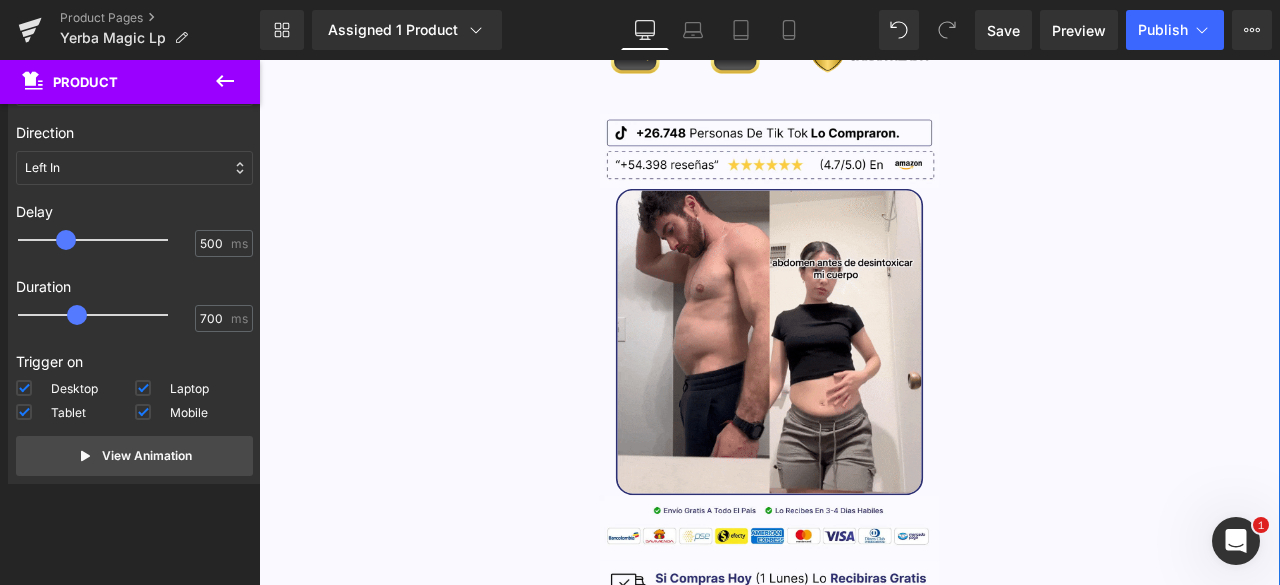 scroll, scrollTop: 2006, scrollLeft: 0, axis: vertical 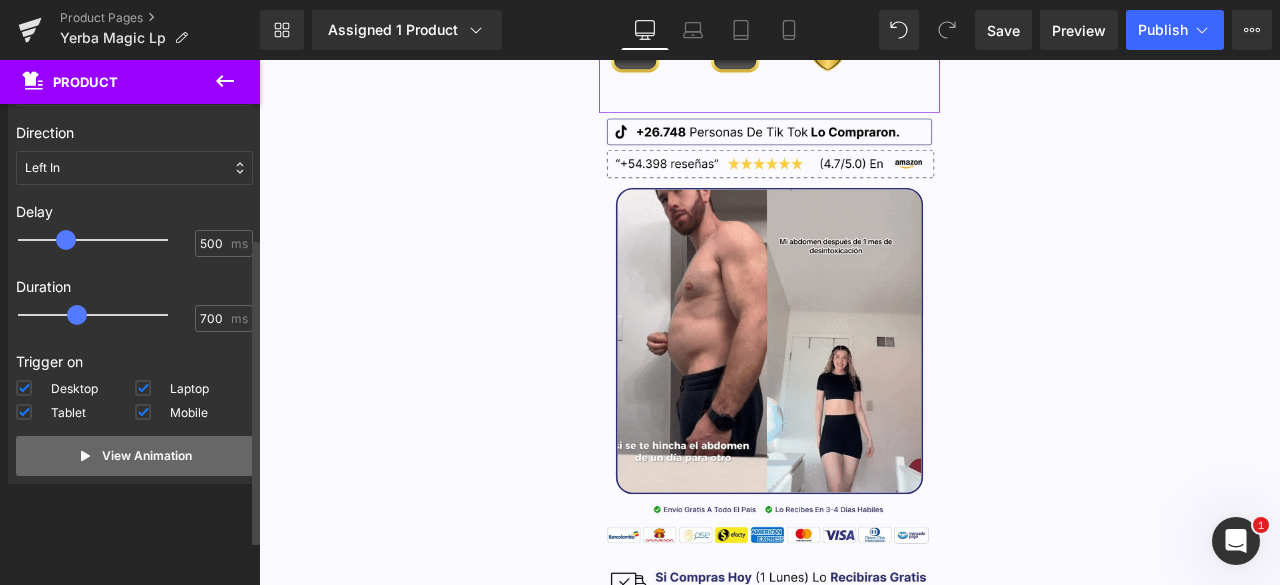 click on "View Animation" at bounding box center (134, 456) 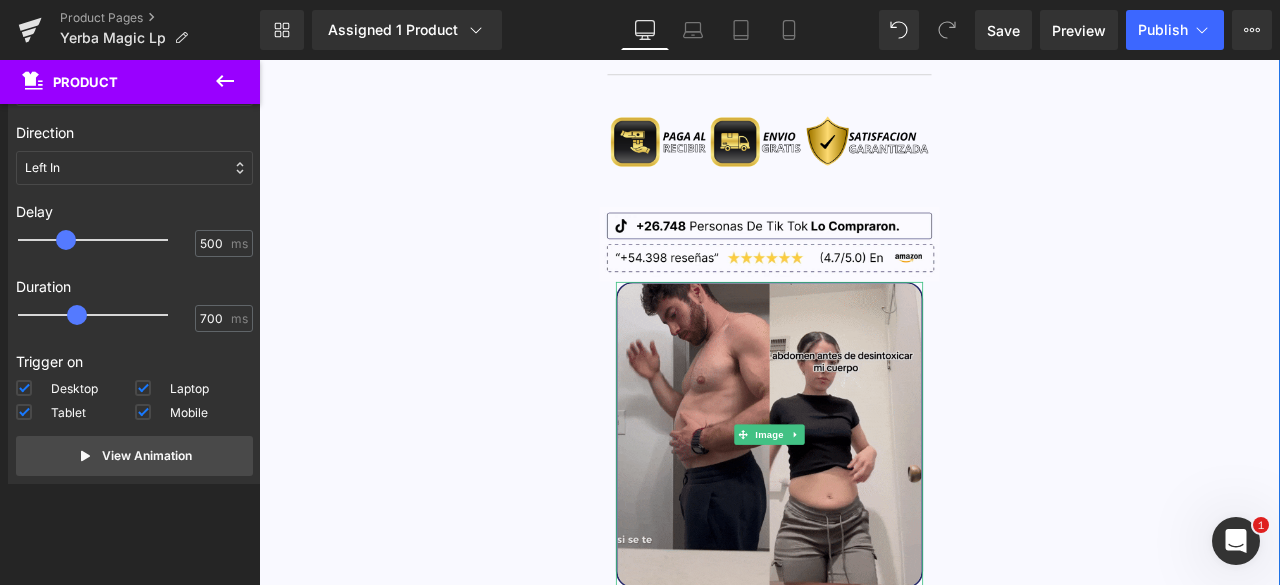 scroll, scrollTop: 1894, scrollLeft: 0, axis: vertical 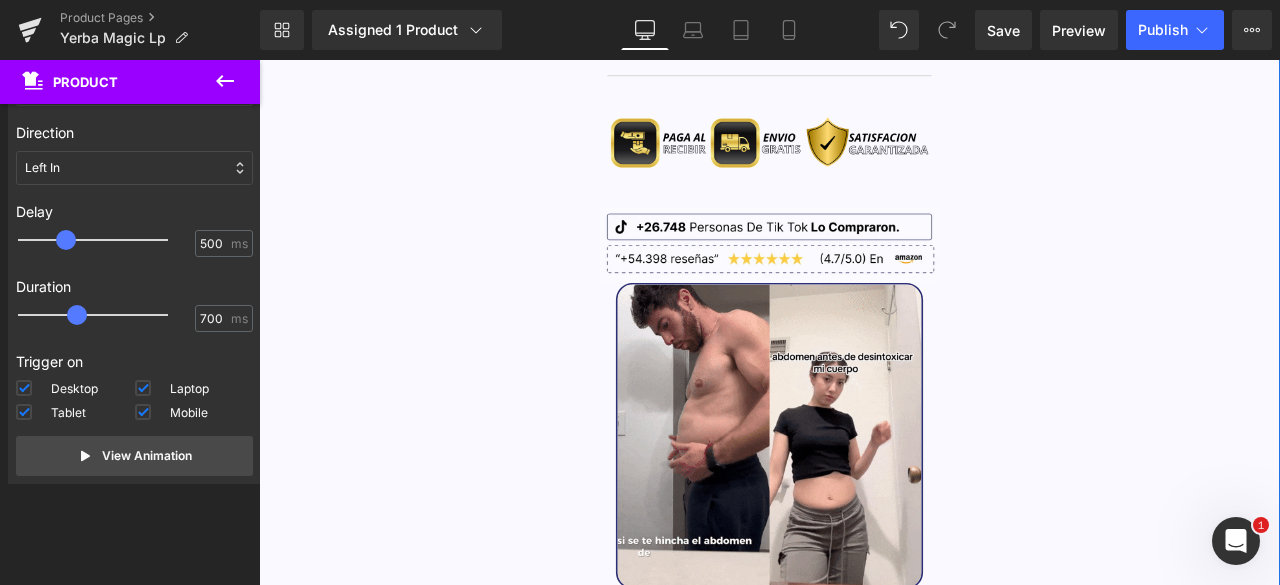 click on "Image
Image
Image
Image
‹ ›
Carousel         Image         Image" at bounding box center [863, 1863] 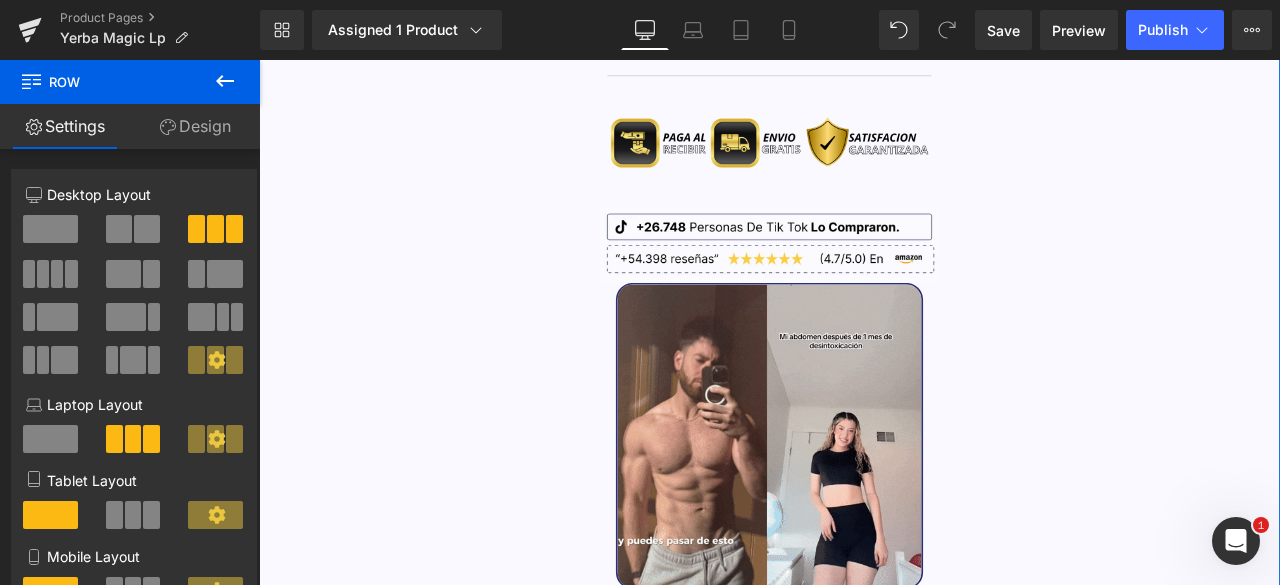 click on "Image
Image
Image
Image
‹ ›
Carousel         Image         Image" at bounding box center (863, 1863) 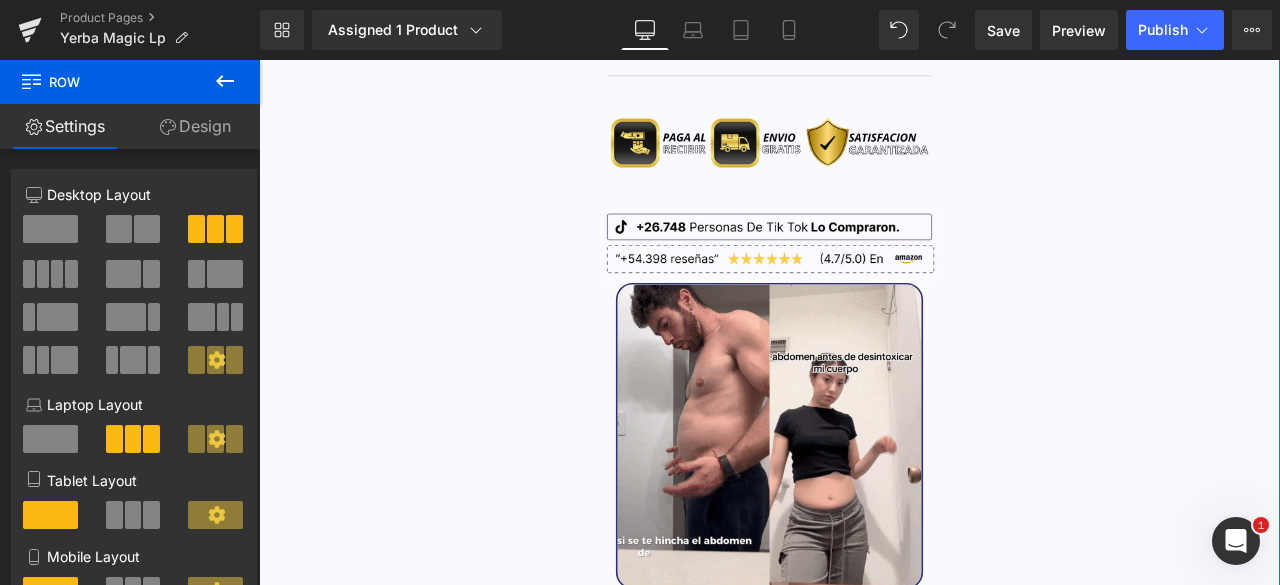 click on "Image
Image
Image
Image
‹ ›
Carousel         Image         Image" at bounding box center [863, 1863] 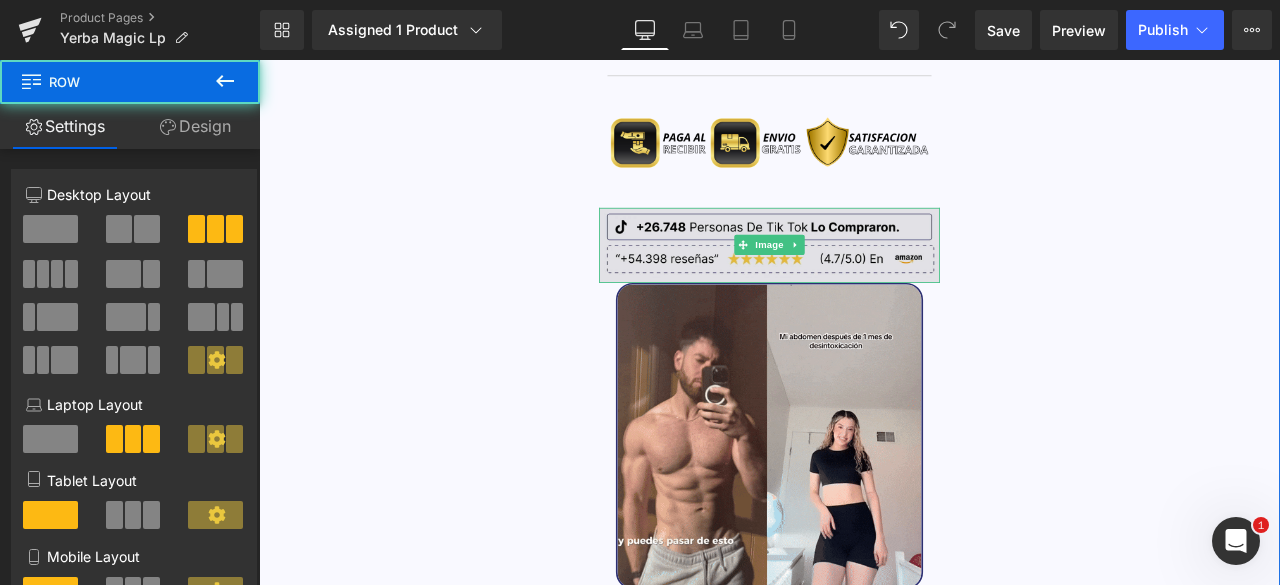 click at bounding box center [863, 279] 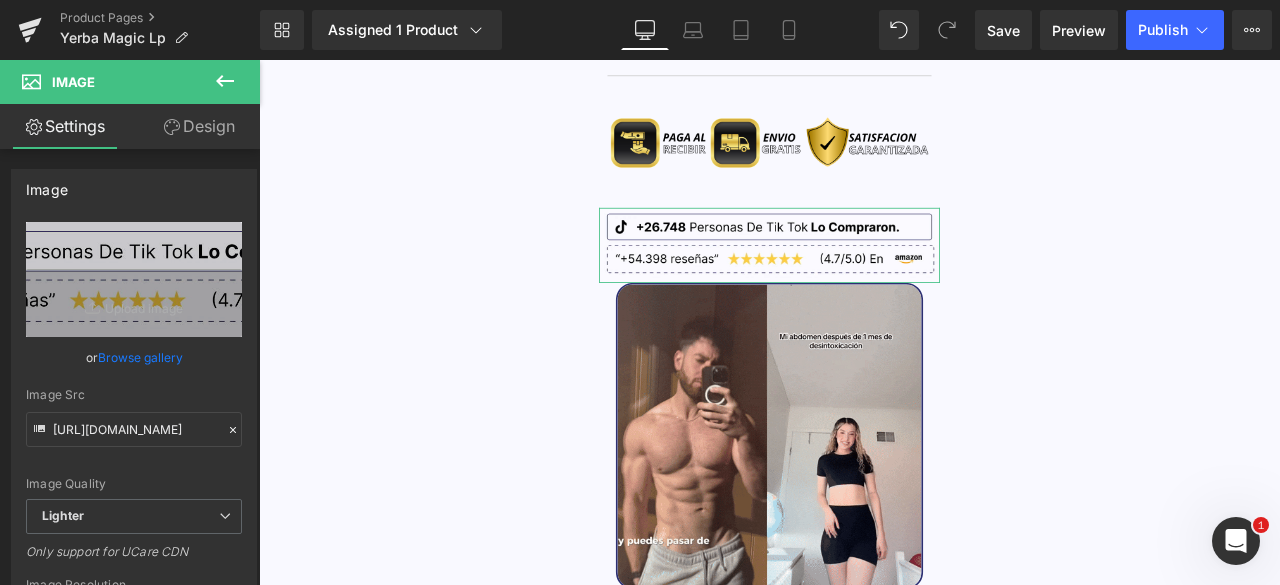 click on "Design" at bounding box center (199, 126) 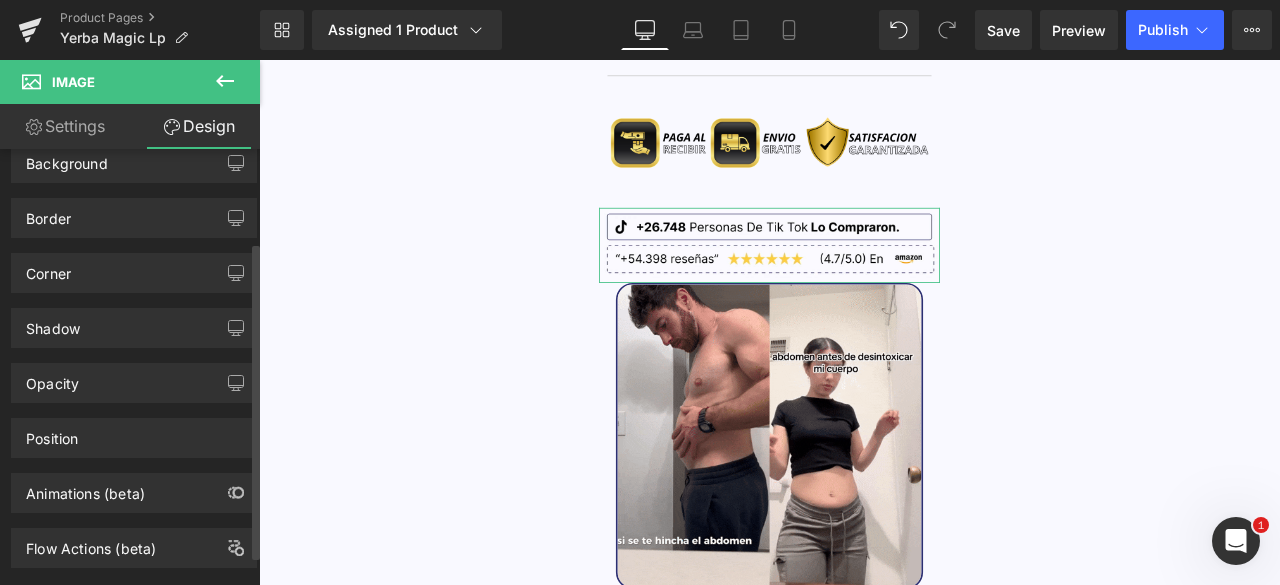 scroll, scrollTop: 138, scrollLeft: 0, axis: vertical 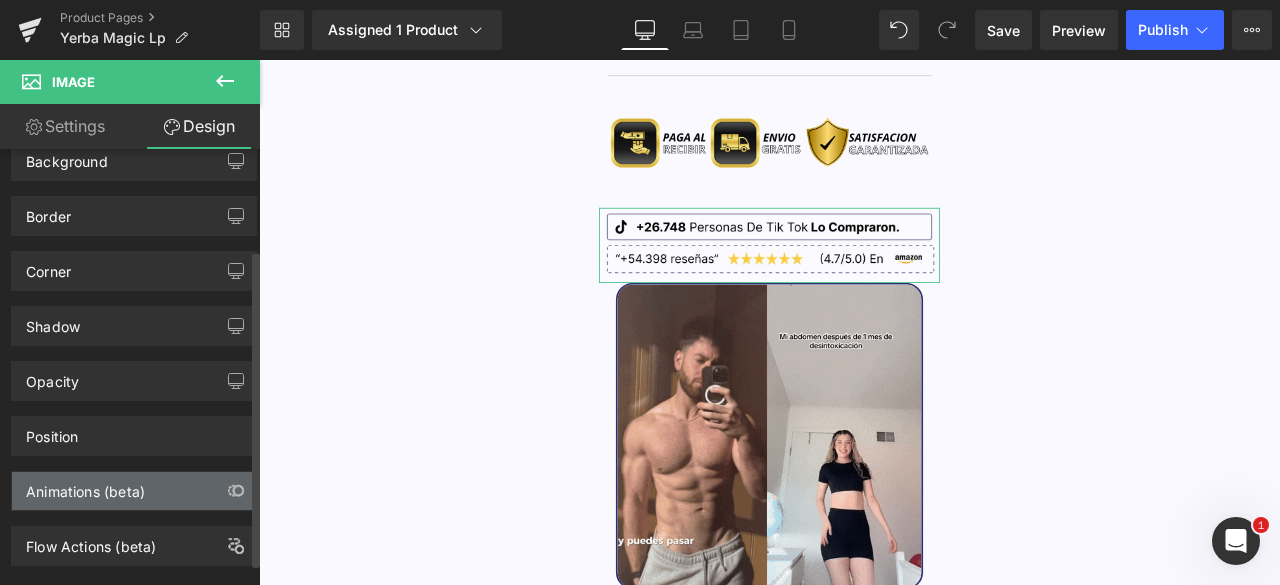 click on "Animations (beta)" at bounding box center (85, 486) 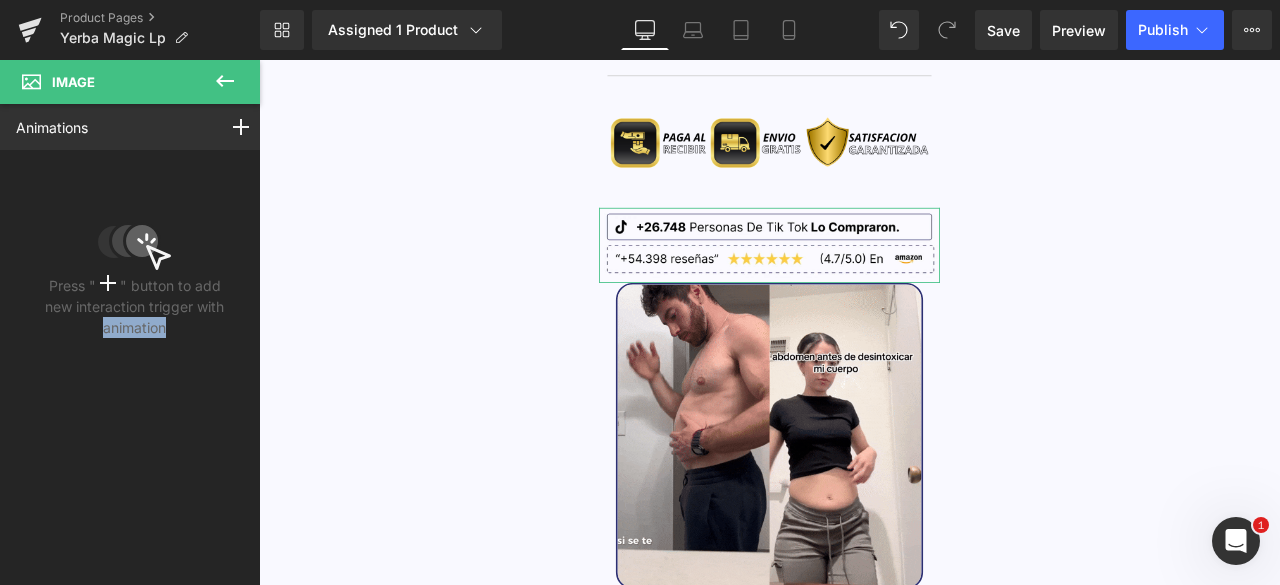 click on "Animations
Mouse Click Mouse Hover Mouse Leave Scroll Into view While scrolling in view After page finish loading
This is the place for explaining how interaction trigger animation
Press "
" button to add new interaction trigger with animation" at bounding box center [134, 326] 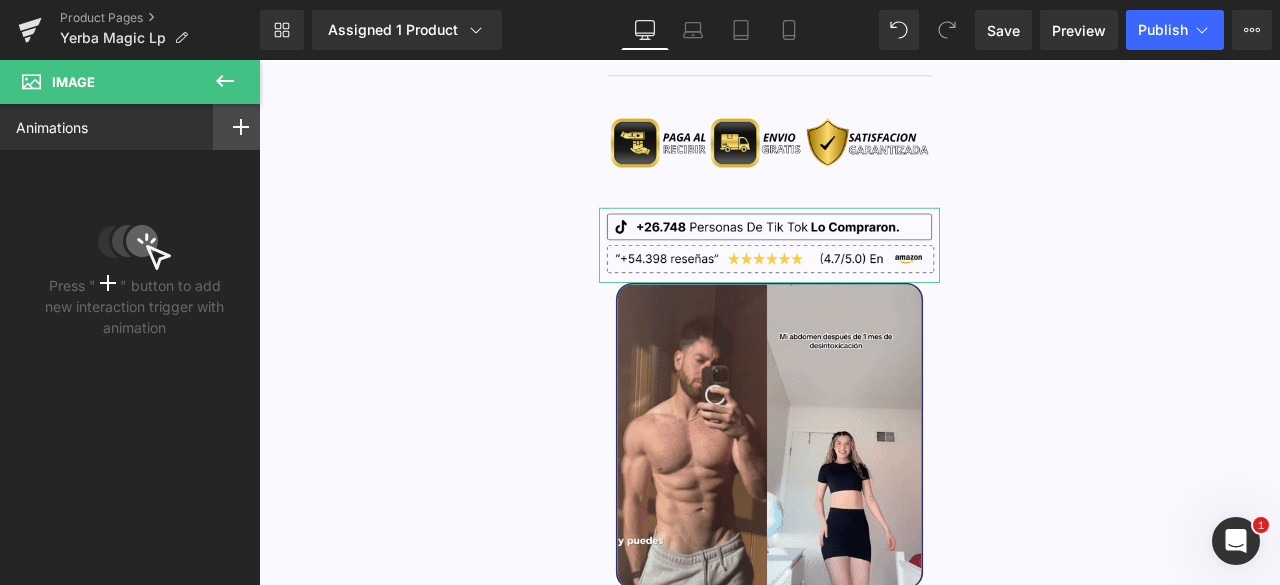 click at bounding box center [241, 127] 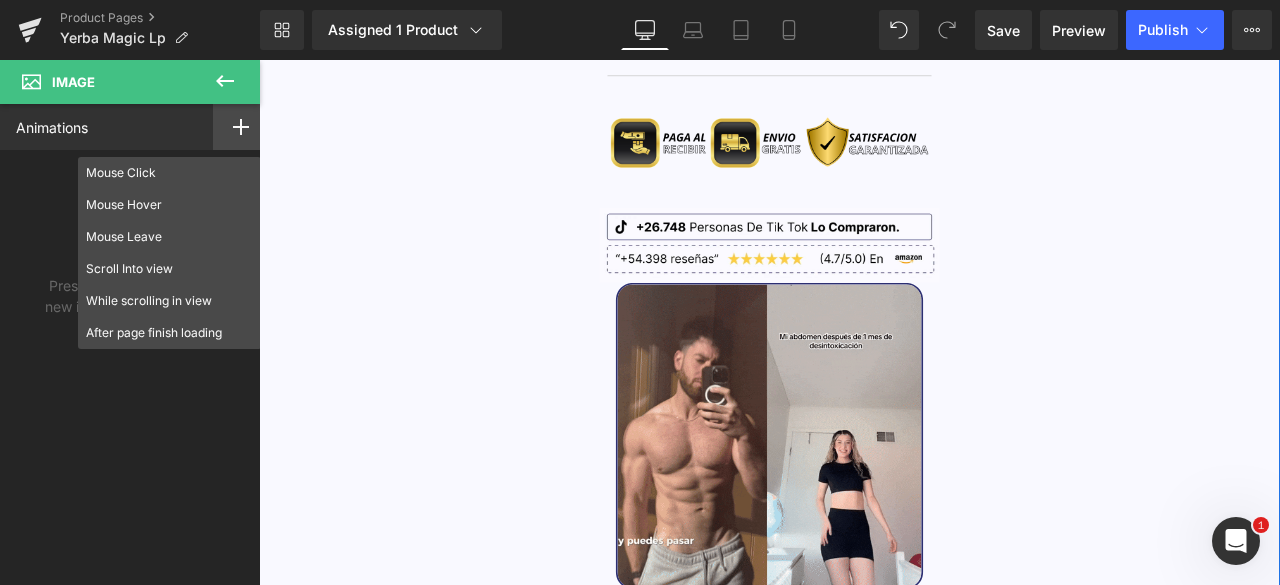 click on "Image
Image
Image
Image
‹ ›
Carousel         Image         Image" at bounding box center (863, 1863) 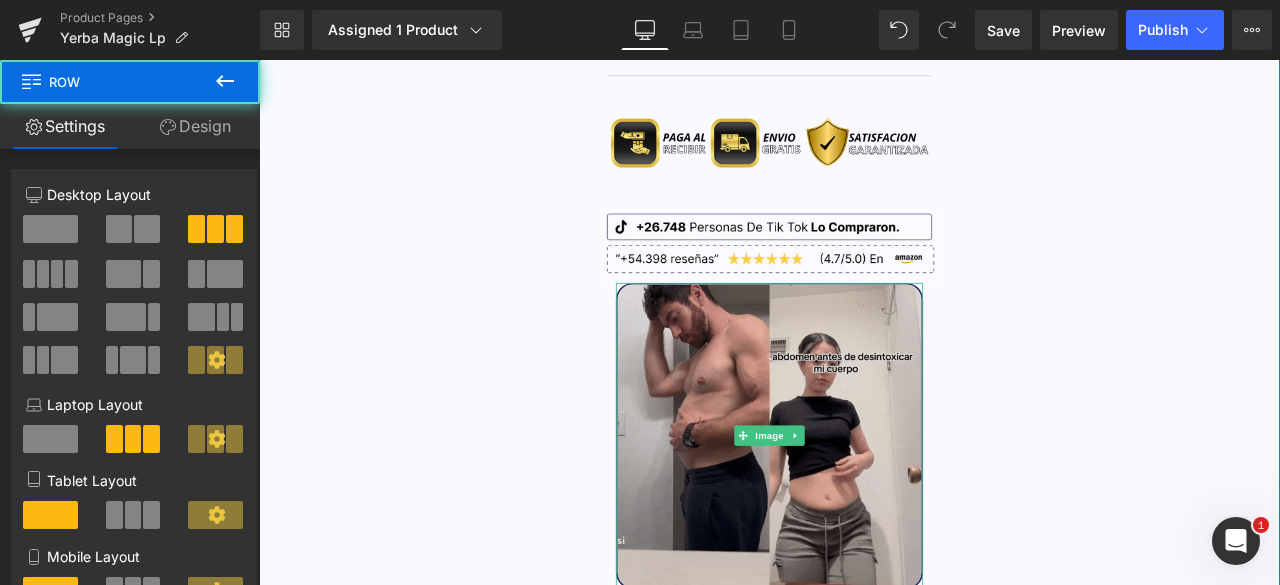 click at bounding box center [863, 505] 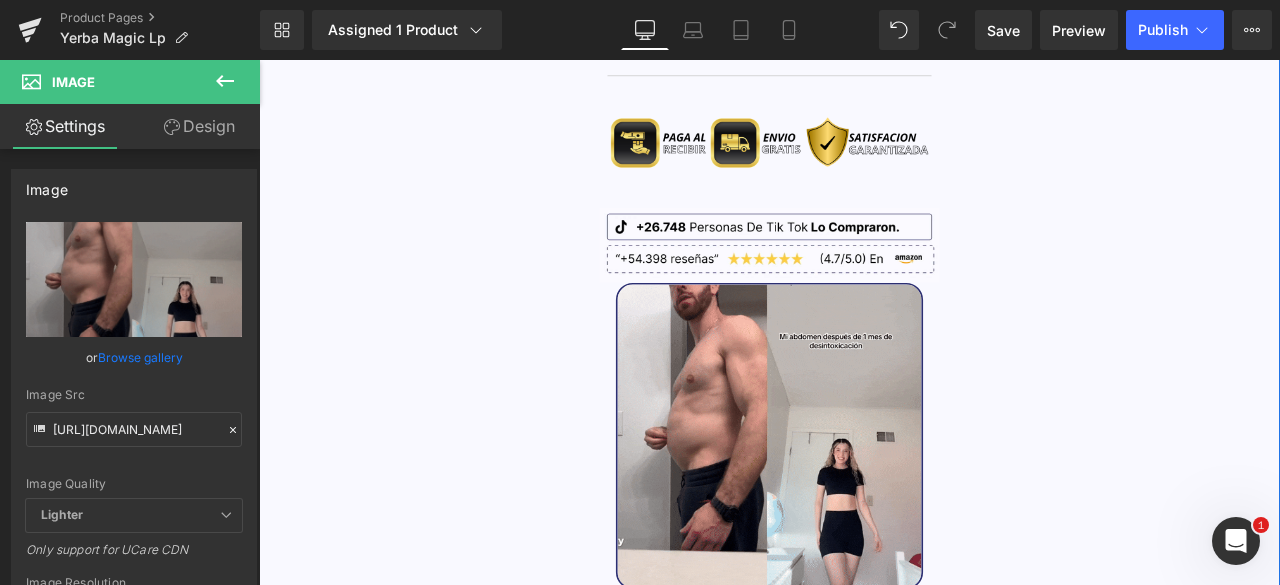 click on "Image
Image
Image
Image
‹ ›
Carousel         Image         Image" at bounding box center (863, 1863) 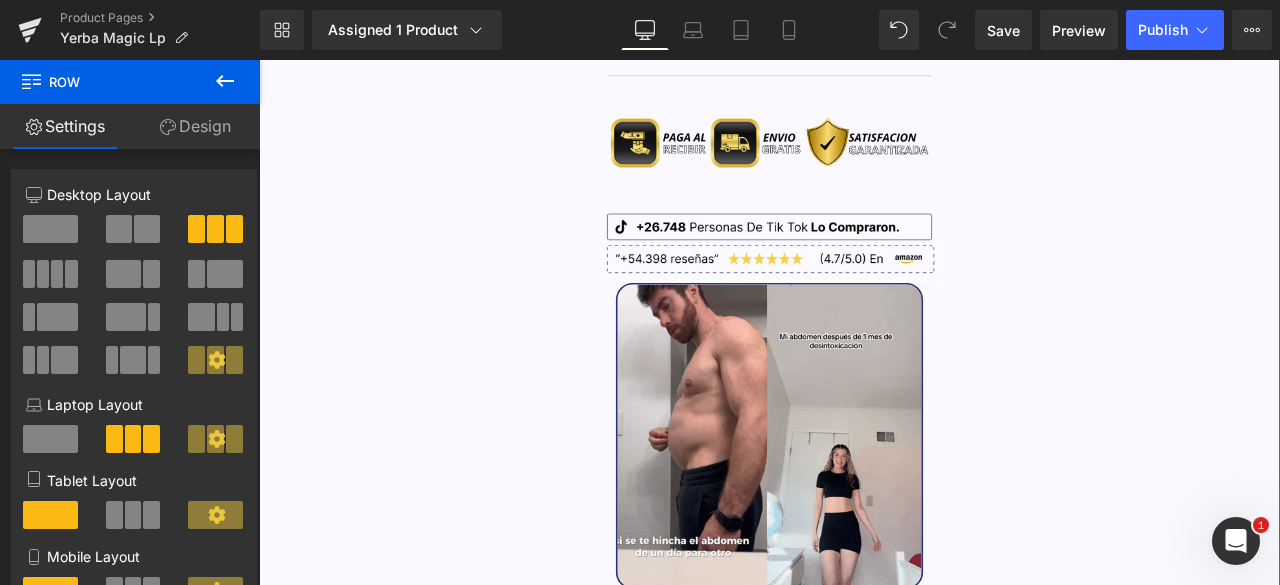 click on "Design" at bounding box center [195, 126] 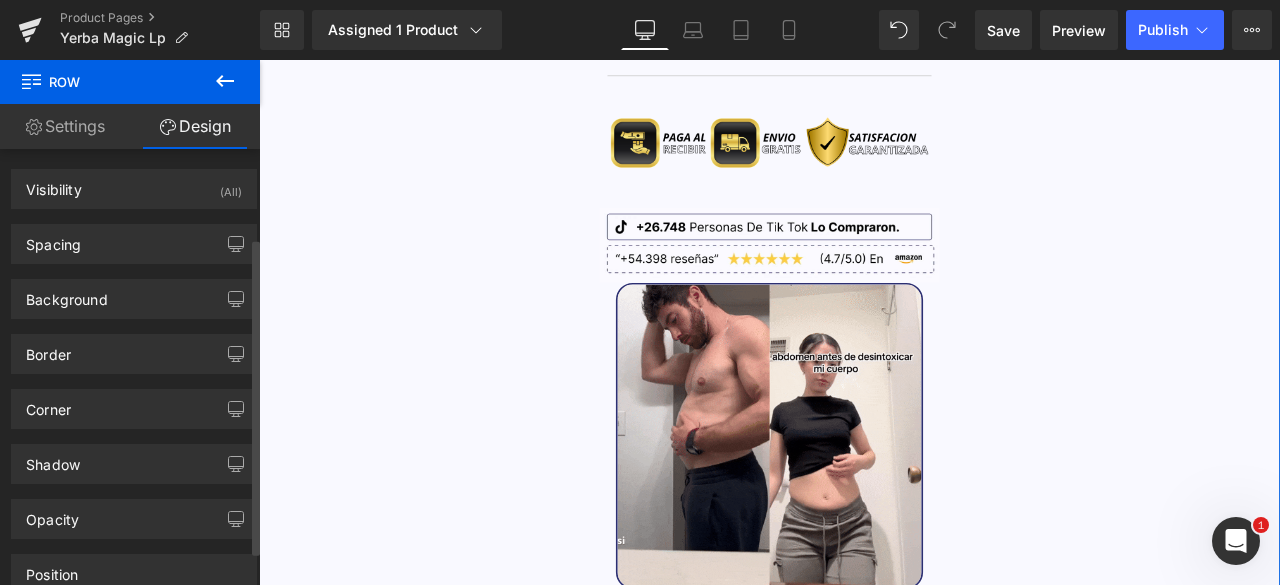 scroll, scrollTop: 168, scrollLeft: 0, axis: vertical 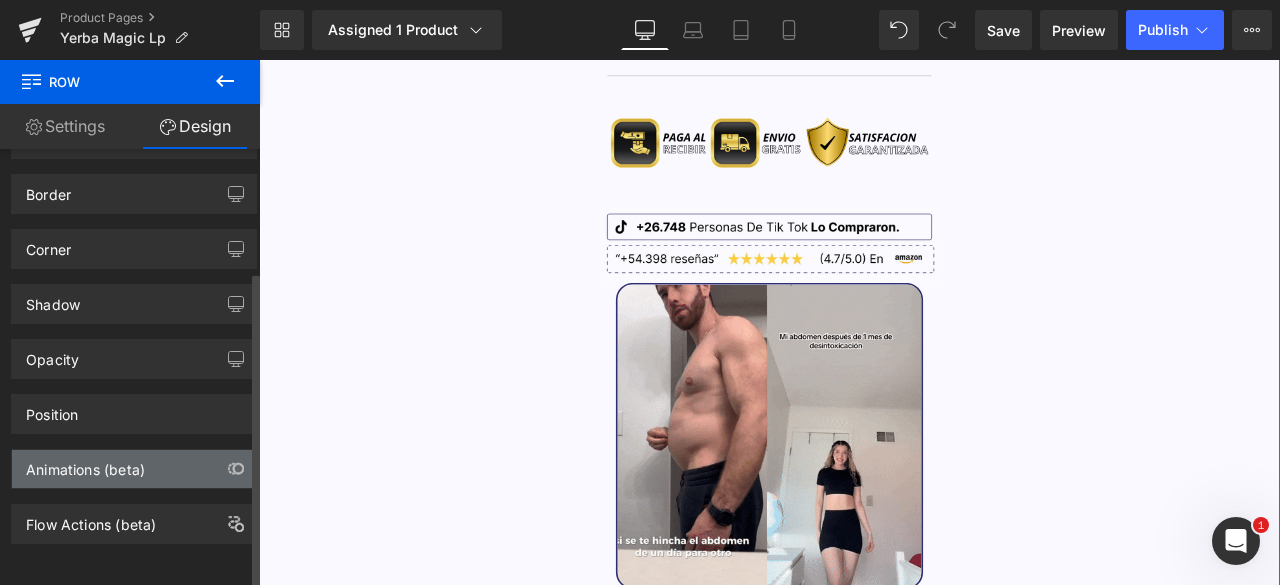 click on "Animations (beta)" at bounding box center [85, 464] 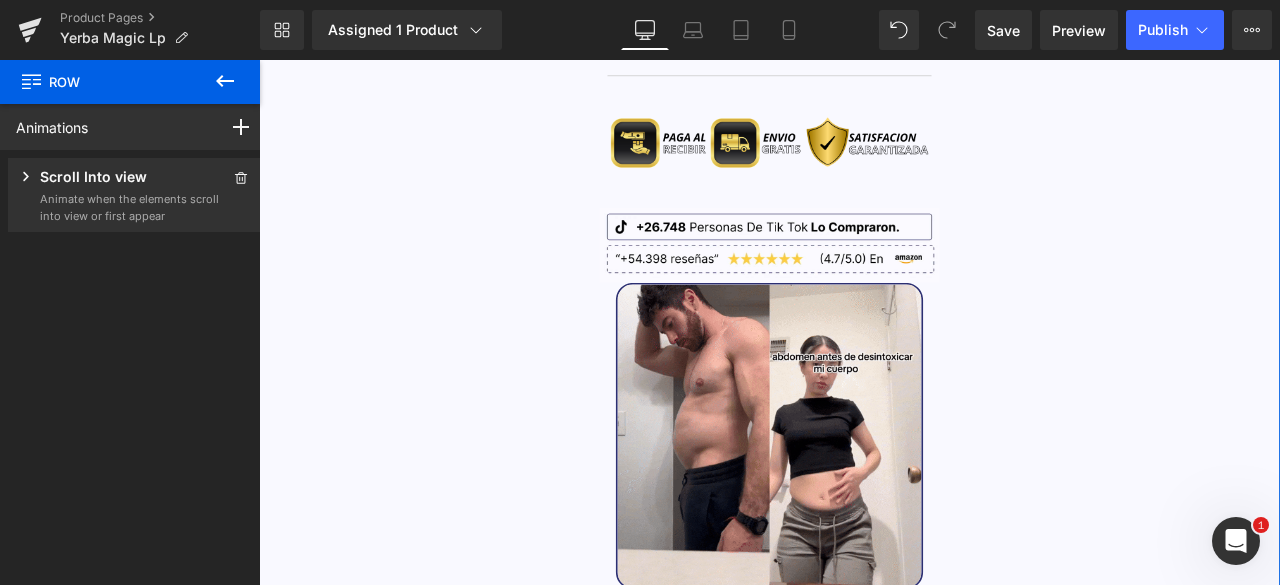 click on "Scroll Into view" at bounding box center [93, 178] 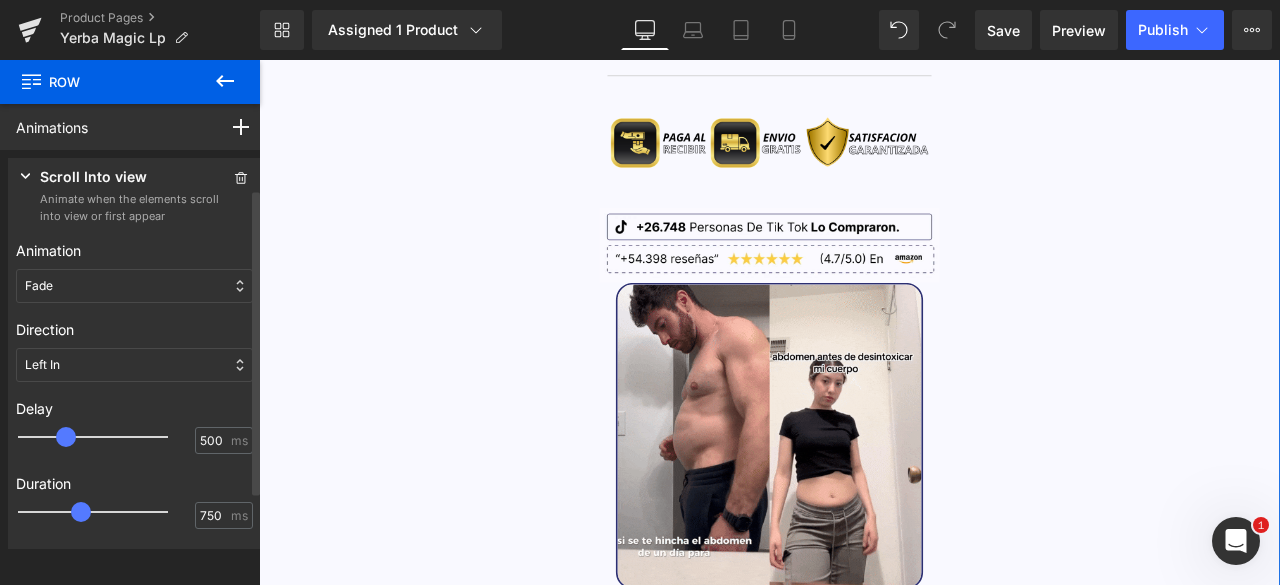 scroll, scrollTop: 197, scrollLeft: 0, axis: vertical 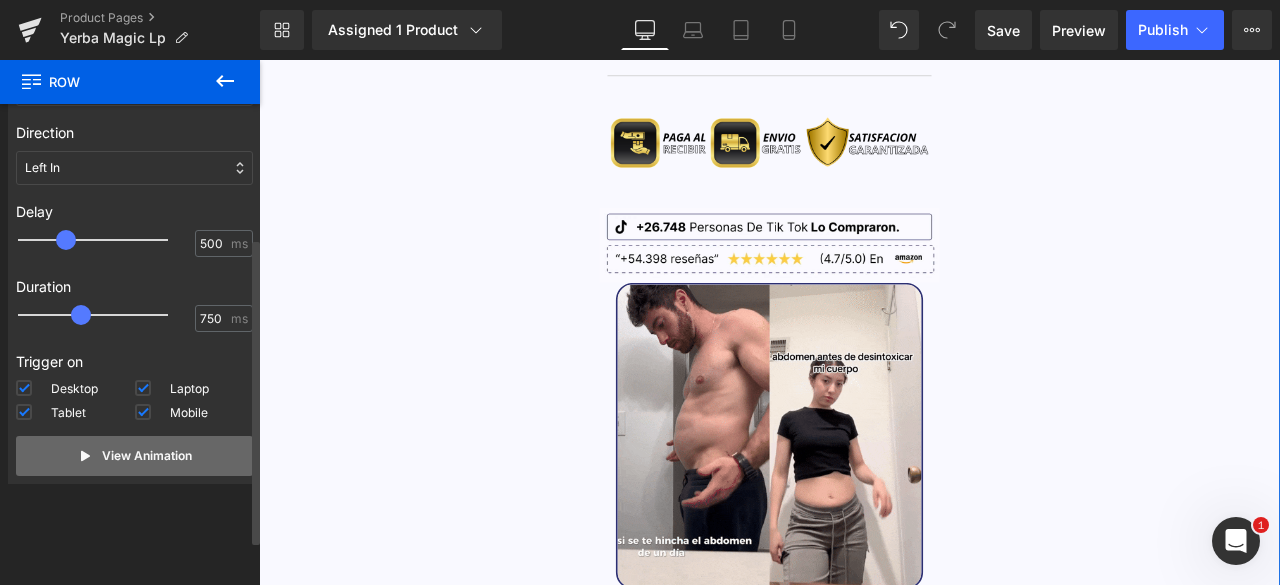click on "View Animation" at bounding box center (134, 456) 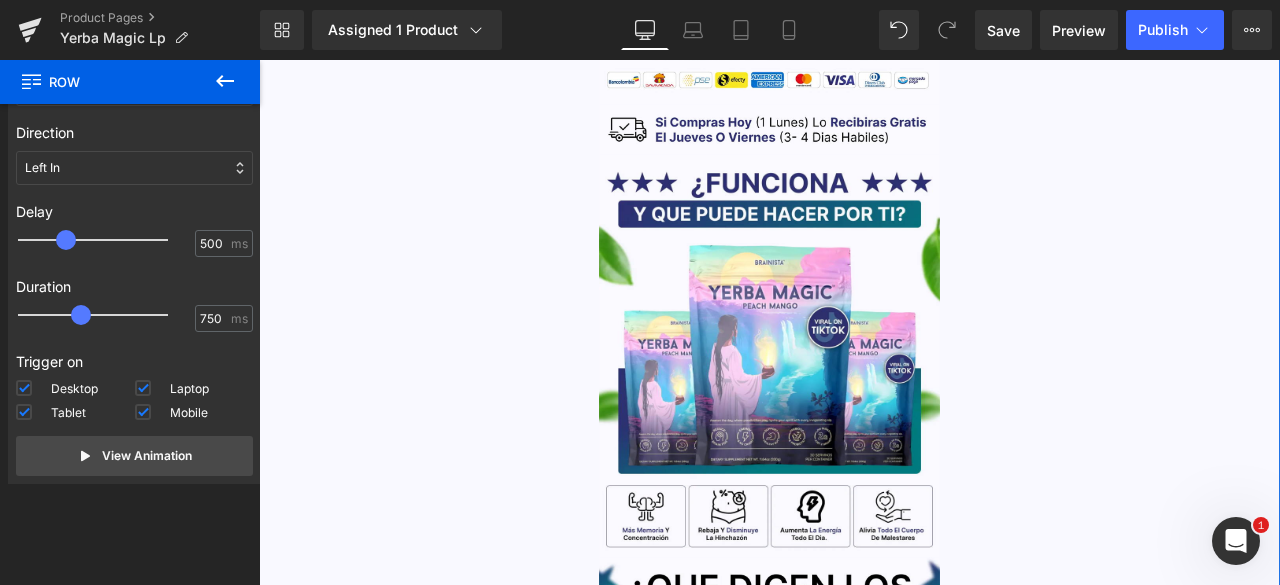 scroll, scrollTop: 2547, scrollLeft: 0, axis: vertical 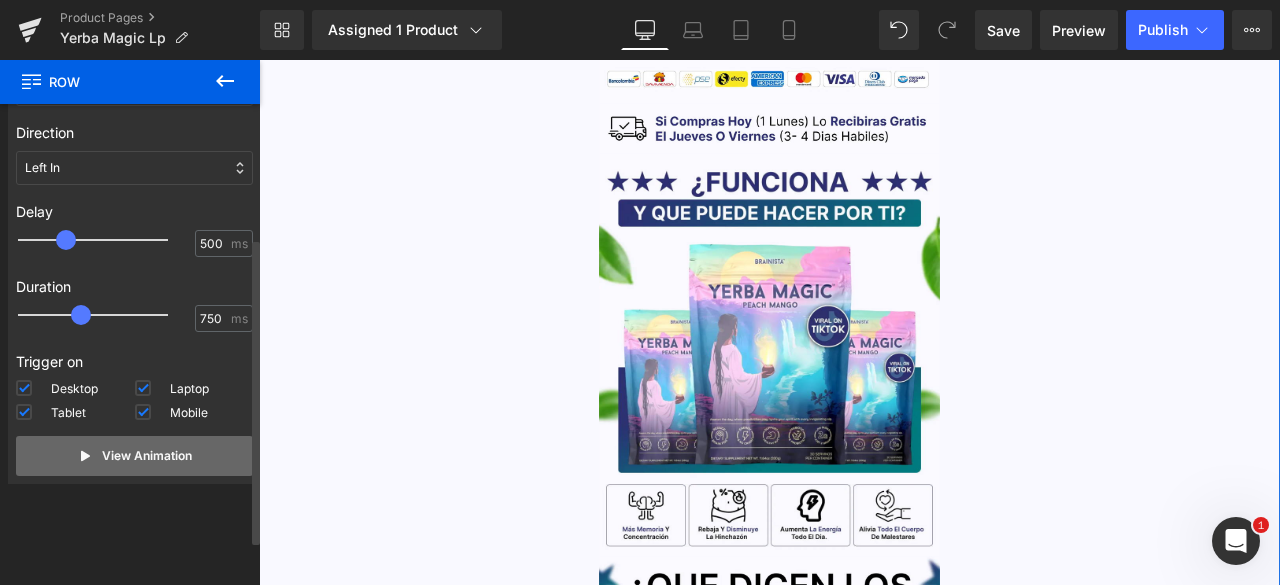 click on "View Animation" at bounding box center (134, 456) 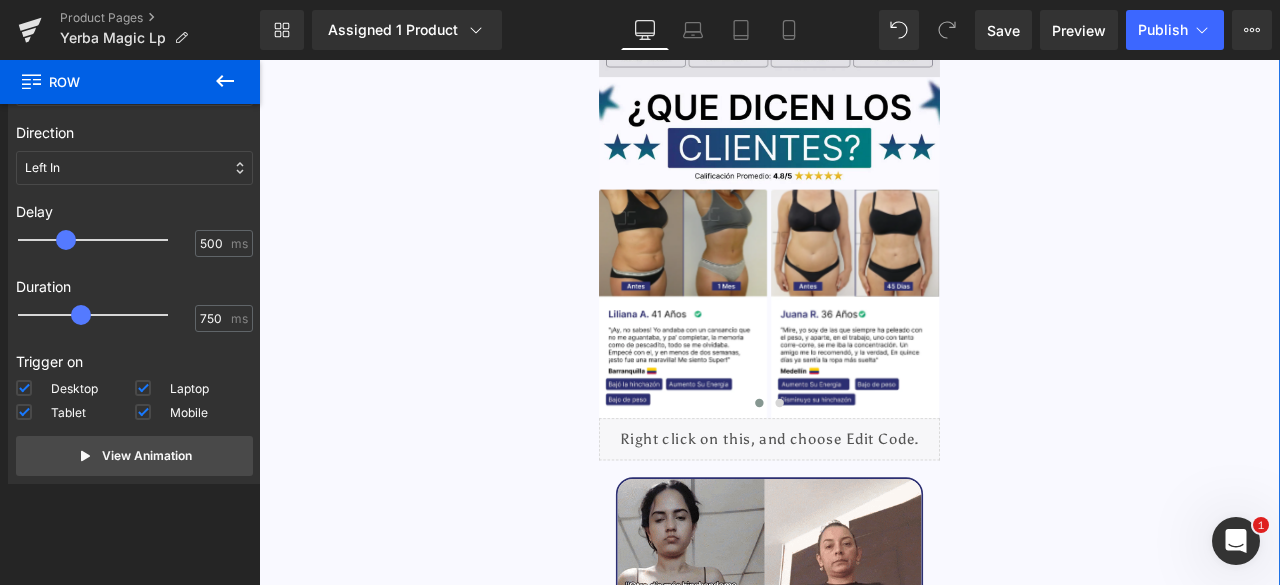 scroll, scrollTop: 3117, scrollLeft: 0, axis: vertical 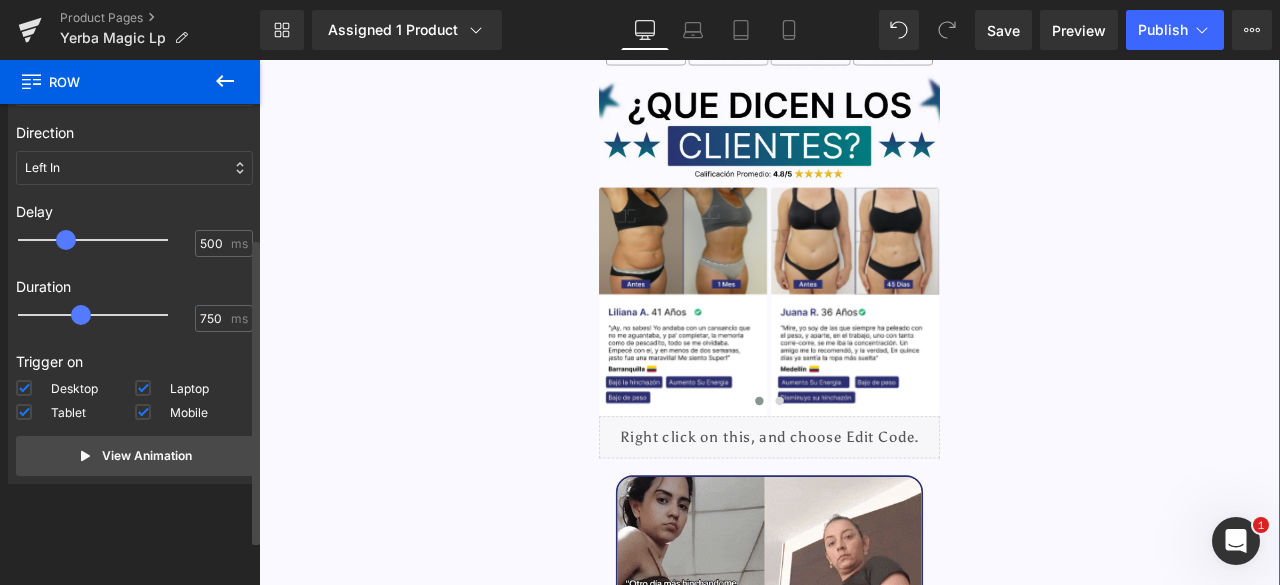click on "Scroll Into view
Animate when the elements scroll into view or first appear
Animation
None Entrance Back (E) Bounce Fade Flip Jack In the box Zoom Slide Stand In Place (S) Bounce Flash Pulse Rubber band Shake X Shake Y Swing Jello Heartbeat
Fade
None Entrance Back (E) Bounce Fade Flip Jack In the box Zoom Slide Stand In Place (S) Bounce Flash Pulse Rubber band Shake X Shake Y Swing Jello Heartbeat
Direction
Left In Right In Top In Bottom In Left Out Right Out Top Out Bottom Out
Left In" at bounding box center (134, 222) 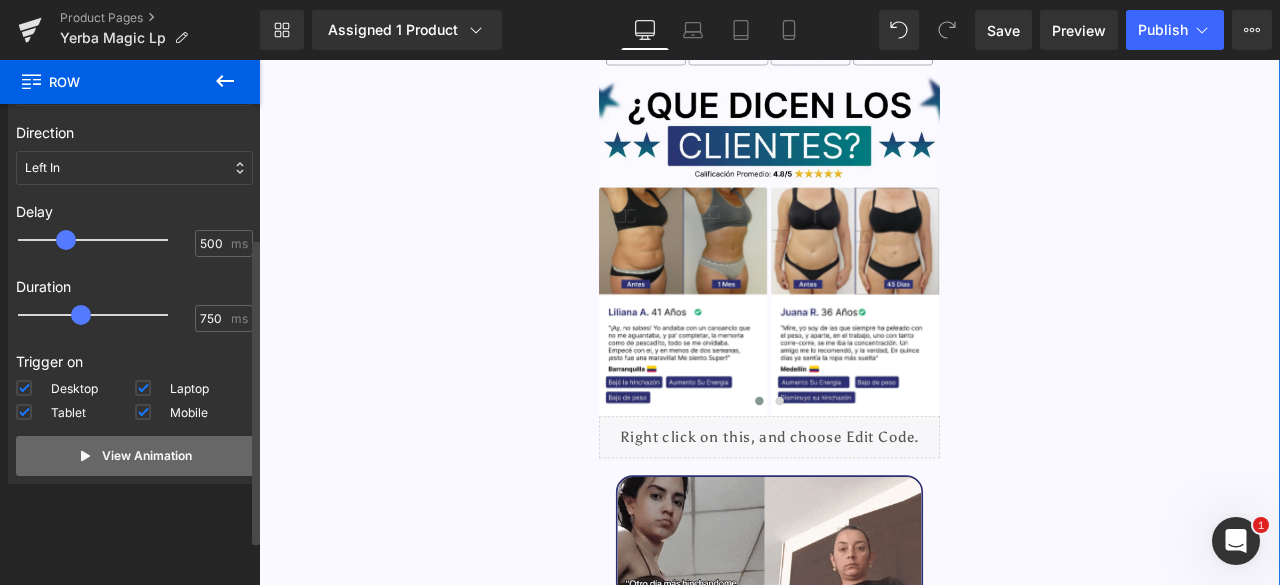 click on "View Animation" at bounding box center [134, 456] 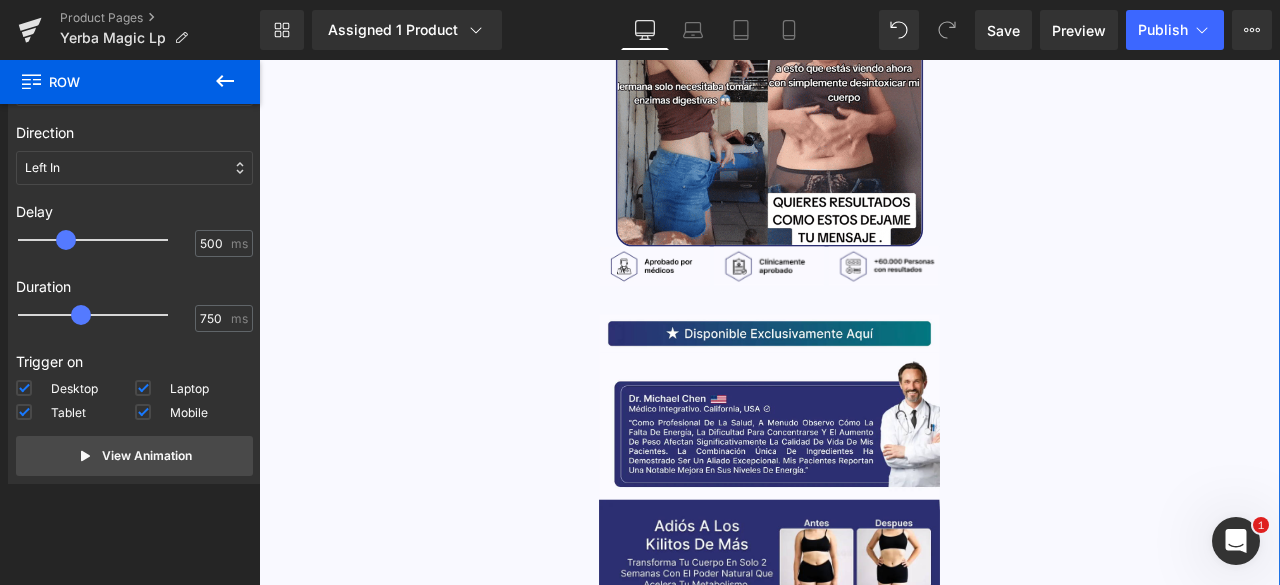 scroll, scrollTop: 3759, scrollLeft: 0, axis: vertical 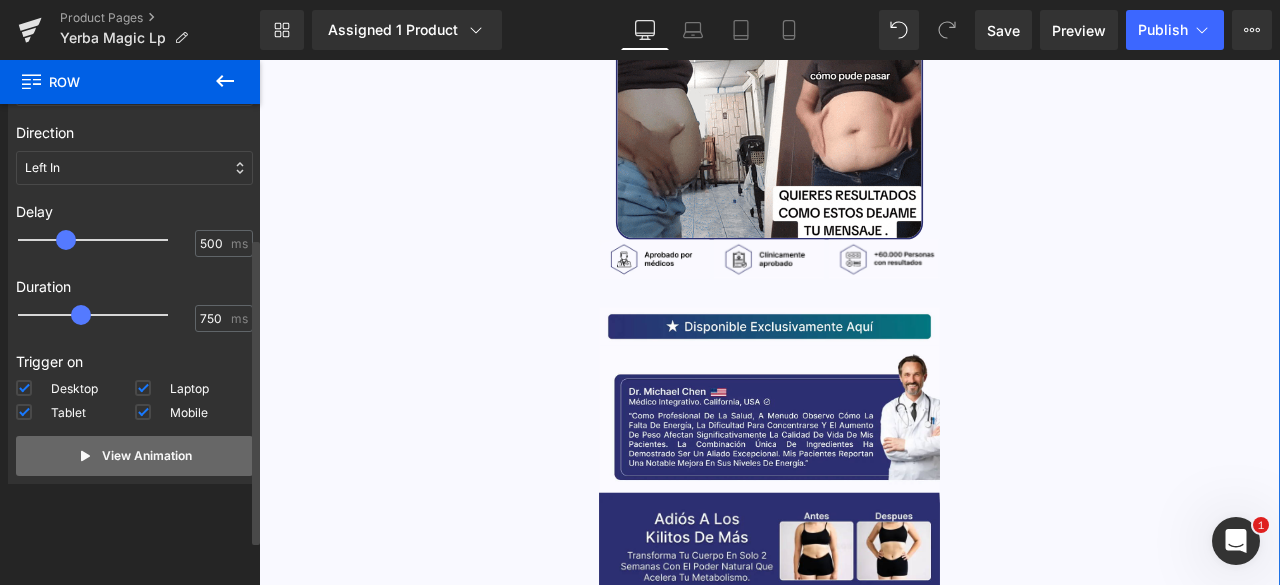 click on "View Animation" at bounding box center [147, 456] 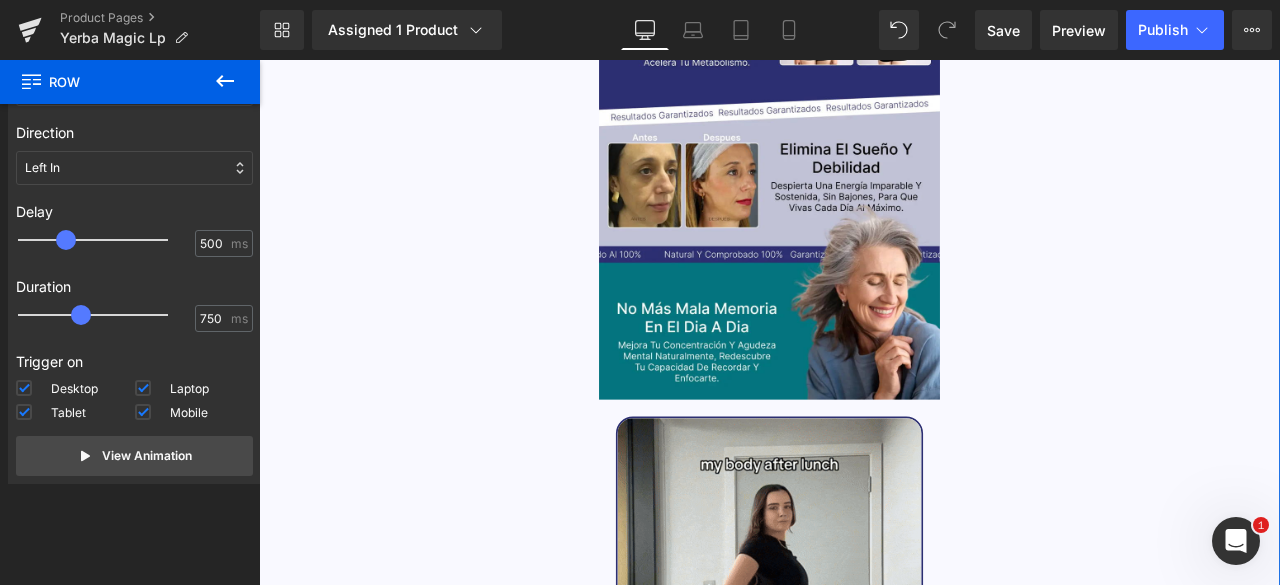 scroll, scrollTop: 4378, scrollLeft: 0, axis: vertical 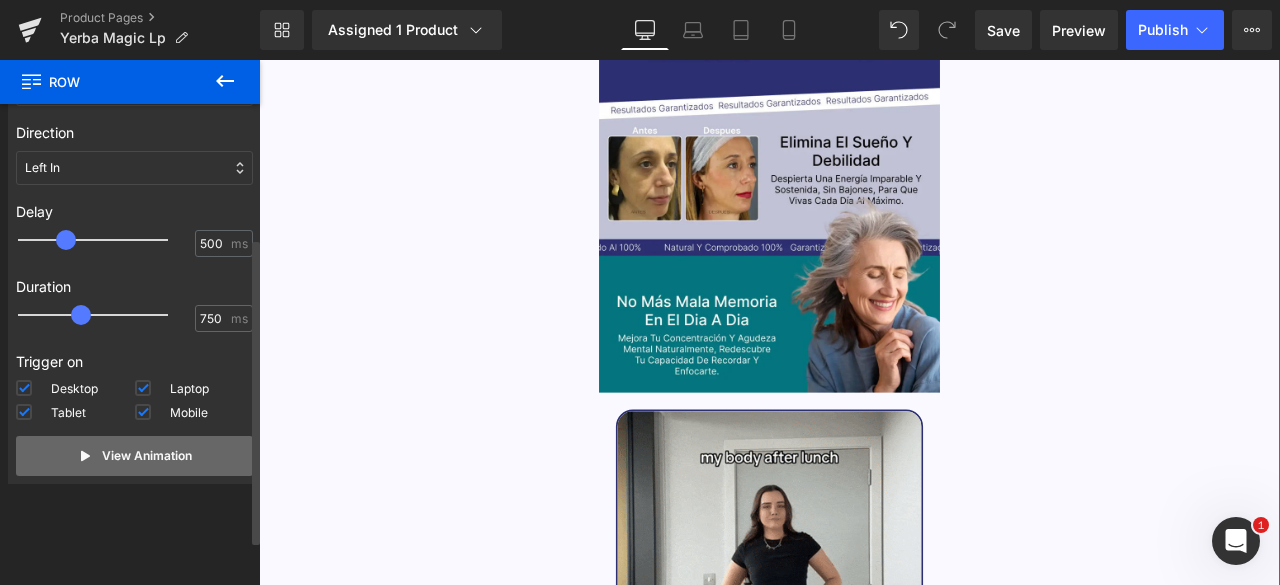 click on "View Animation" at bounding box center (134, 456) 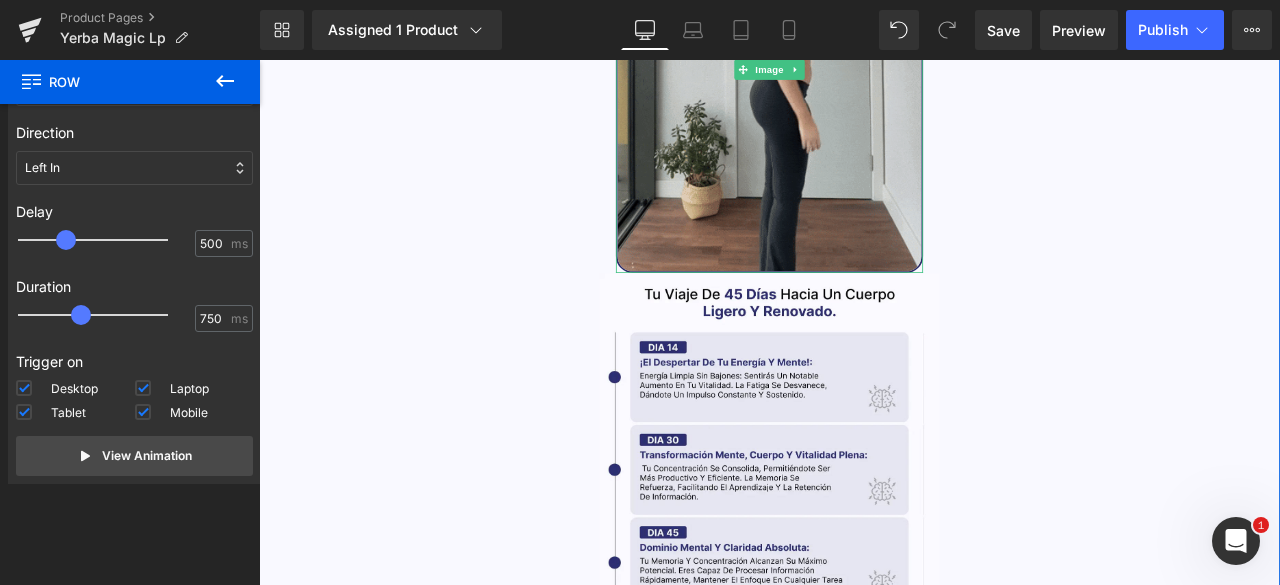 scroll, scrollTop: 5026, scrollLeft: 0, axis: vertical 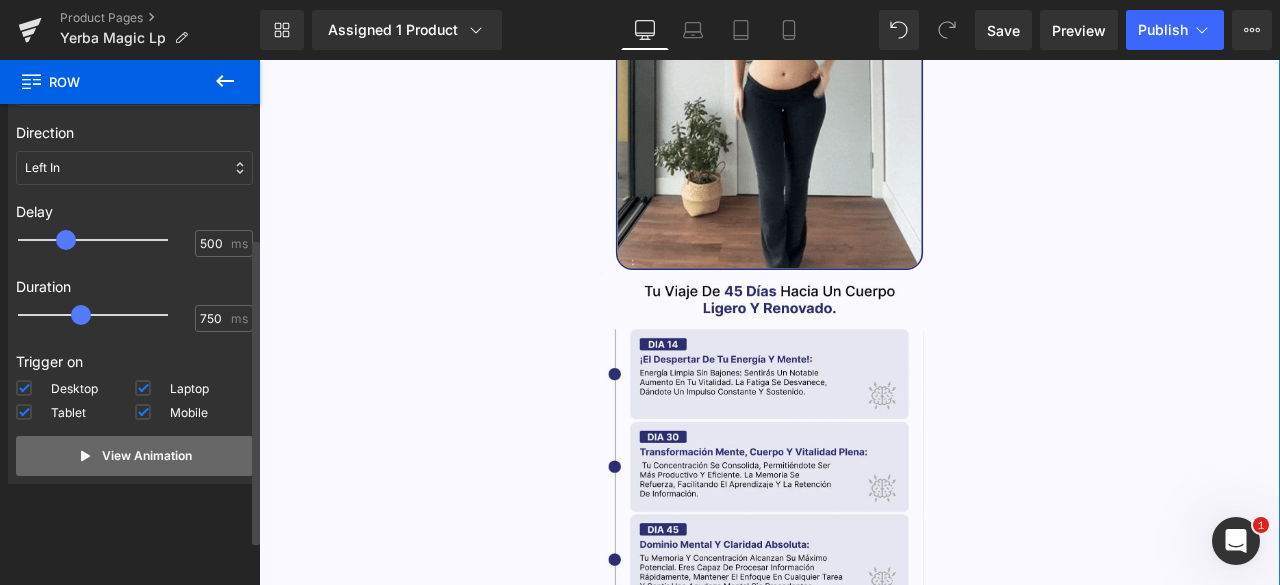 click on "View Animation" at bounding box center (147, 456) 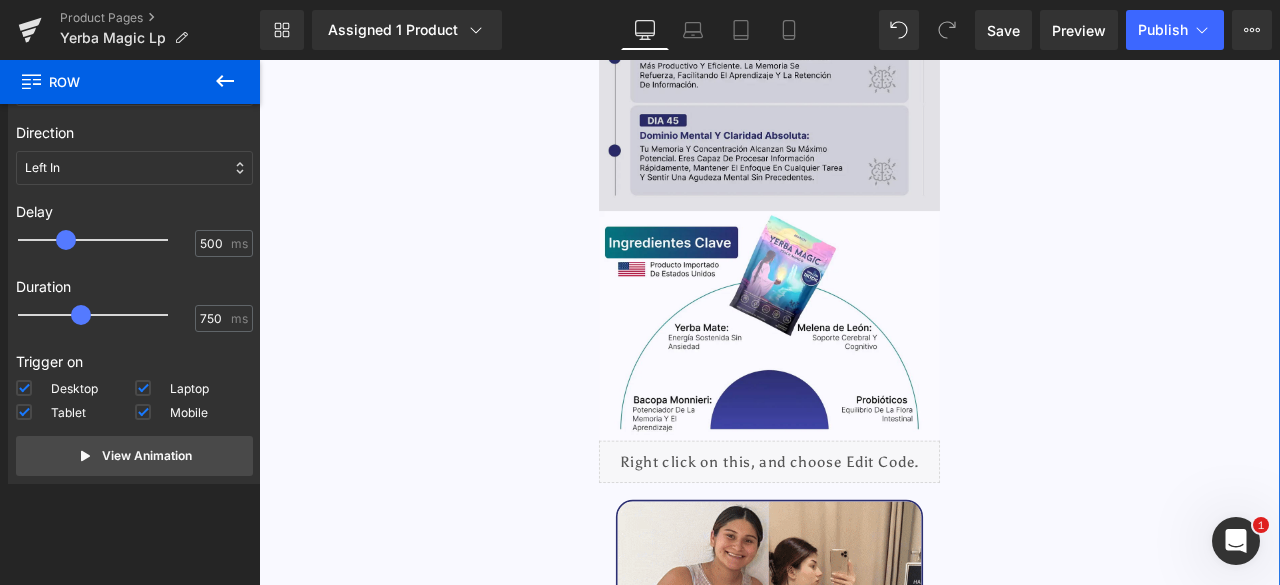 scroll, scrollTop: 5512, scrollLeft: 0, axis: vertical 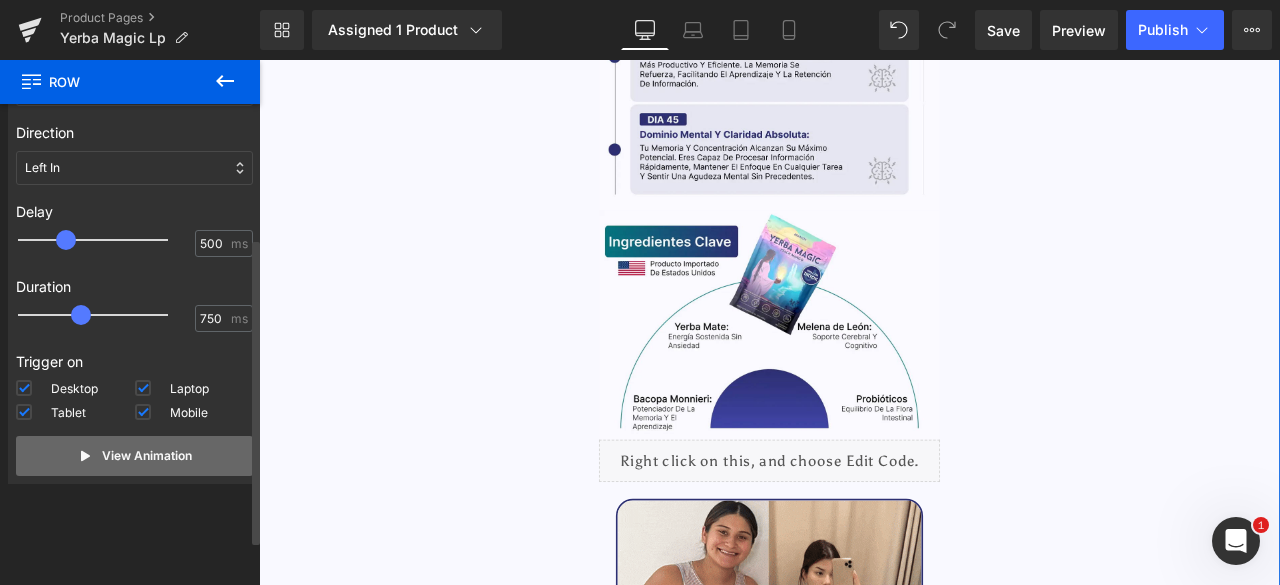 click on "View Animation" at bounding box center (147, 456) 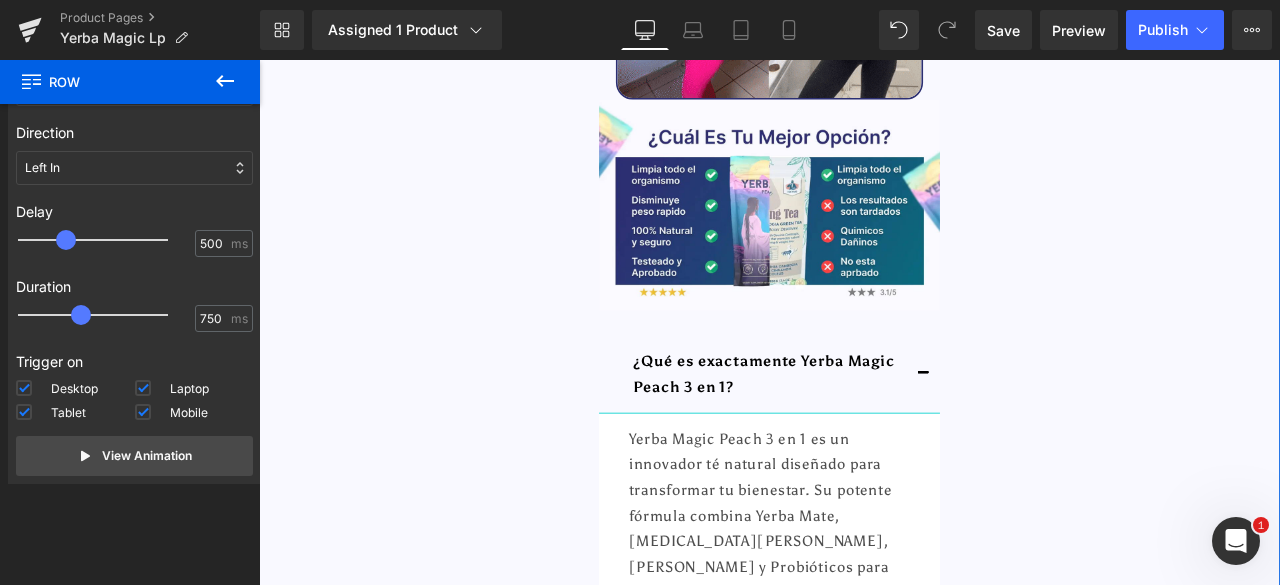 scroll, scrollTop: 6308, scrollLeft: 0, axis: vertical 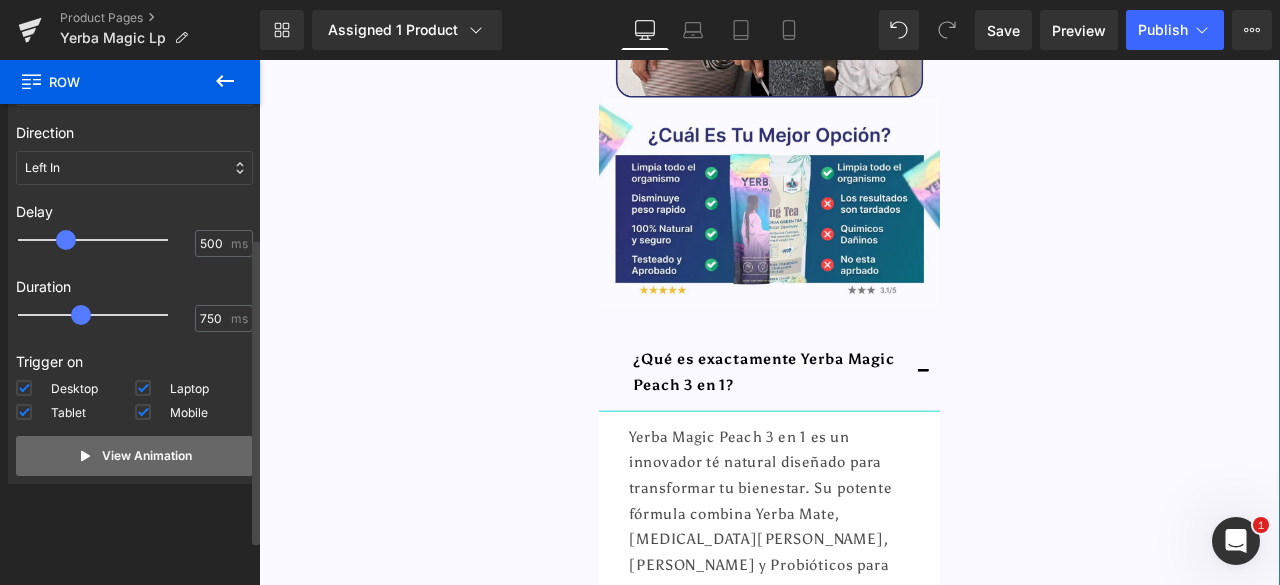 click on "View Animation" at bounding box center [134, 456] 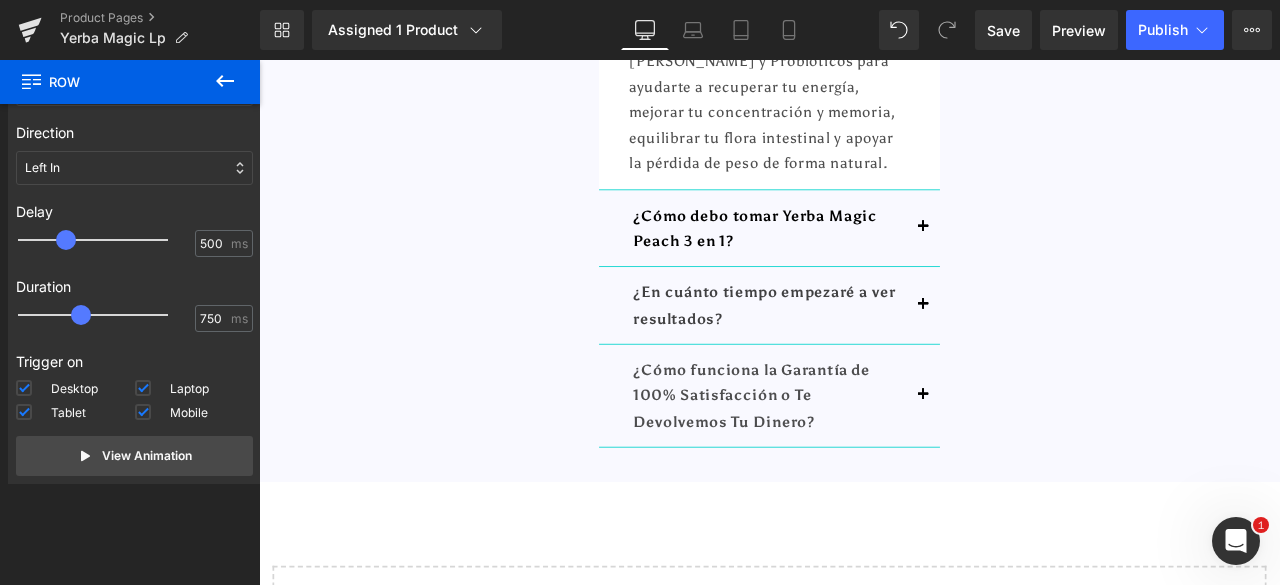 scroll, scrollTop: 6901, scrollLeft: 0, axis: vertical 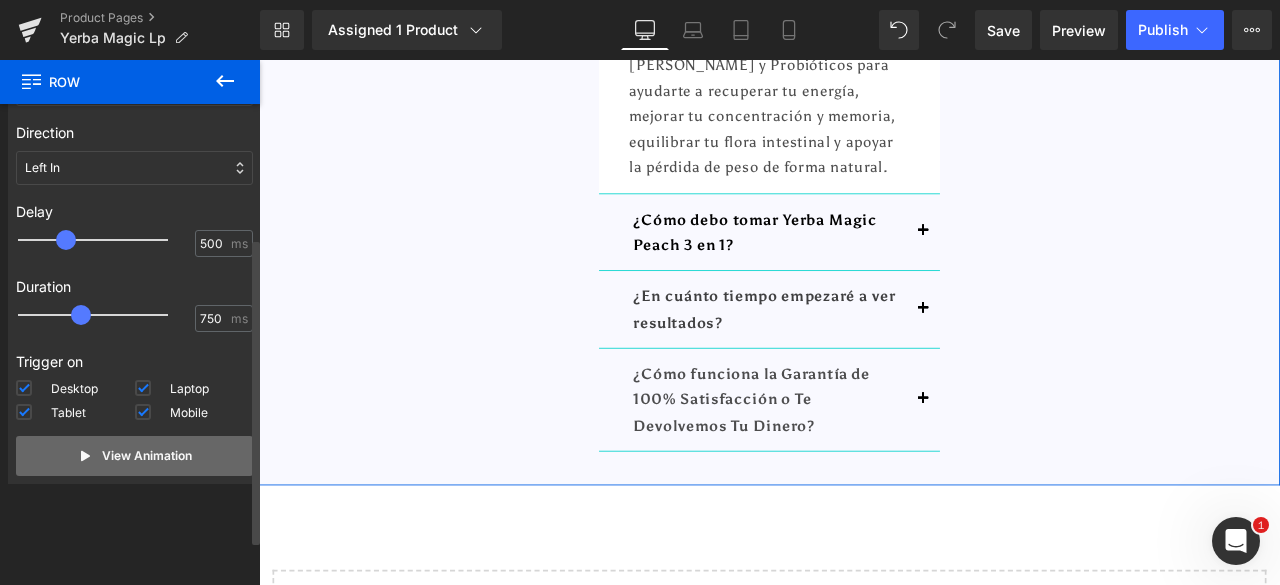 click on "View Animation" at bounding box center [134, 456] 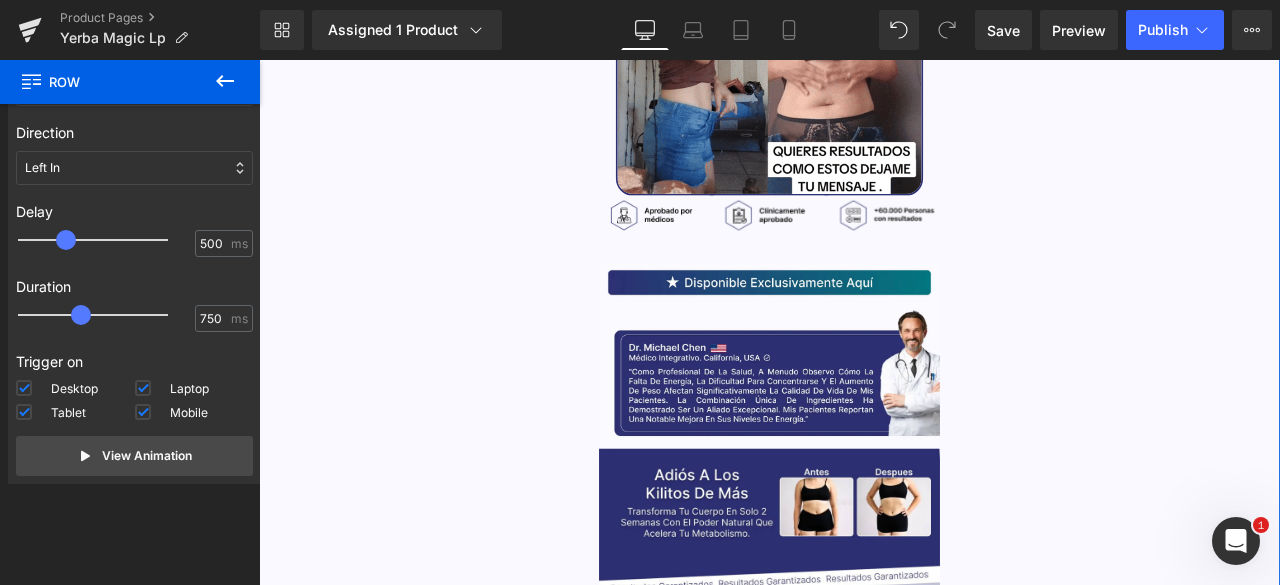 scroll, scrollTop: 3673, scrollLeft: 0, axis: vertical 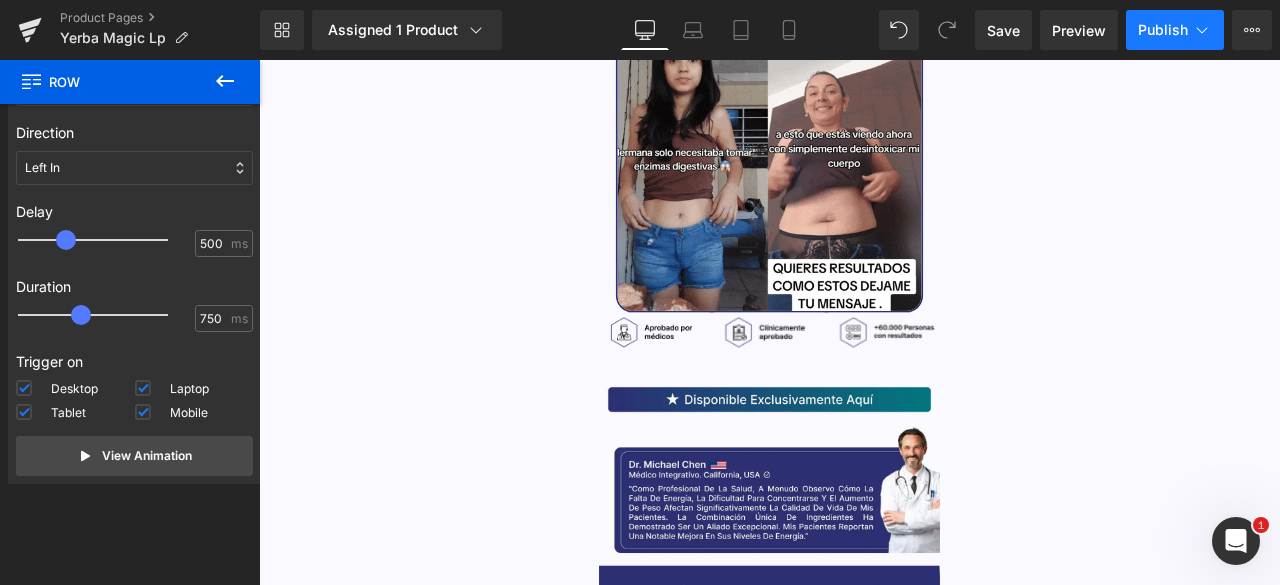 click on "Publish" at bounding box center [1163, 30] 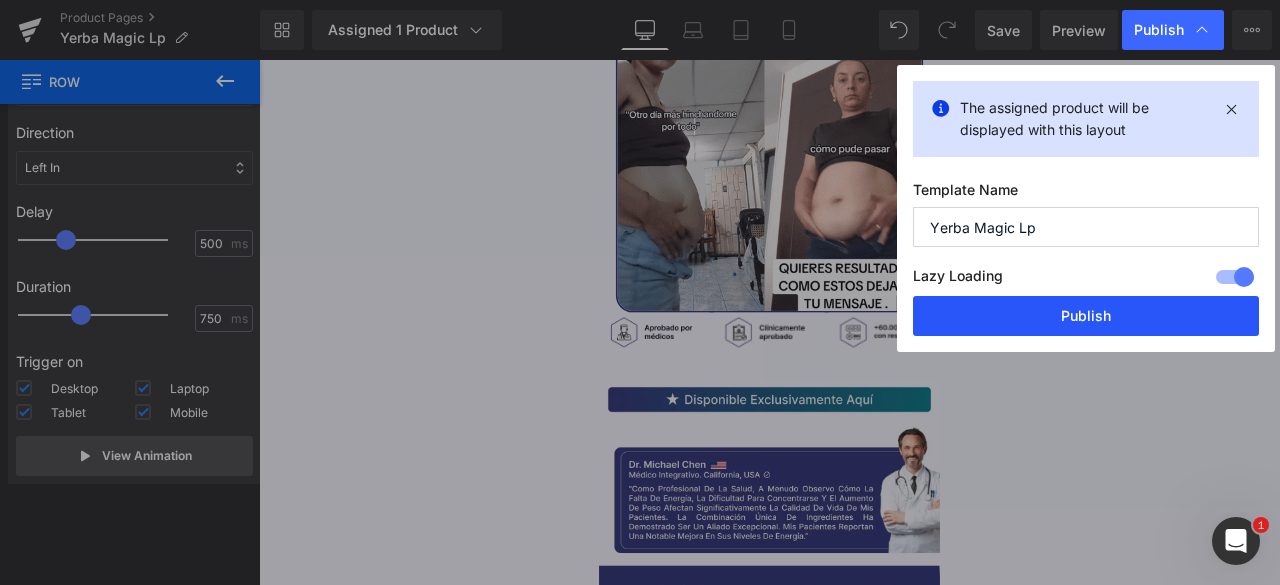 click on "Publish" at bounding box center (1086, 316) 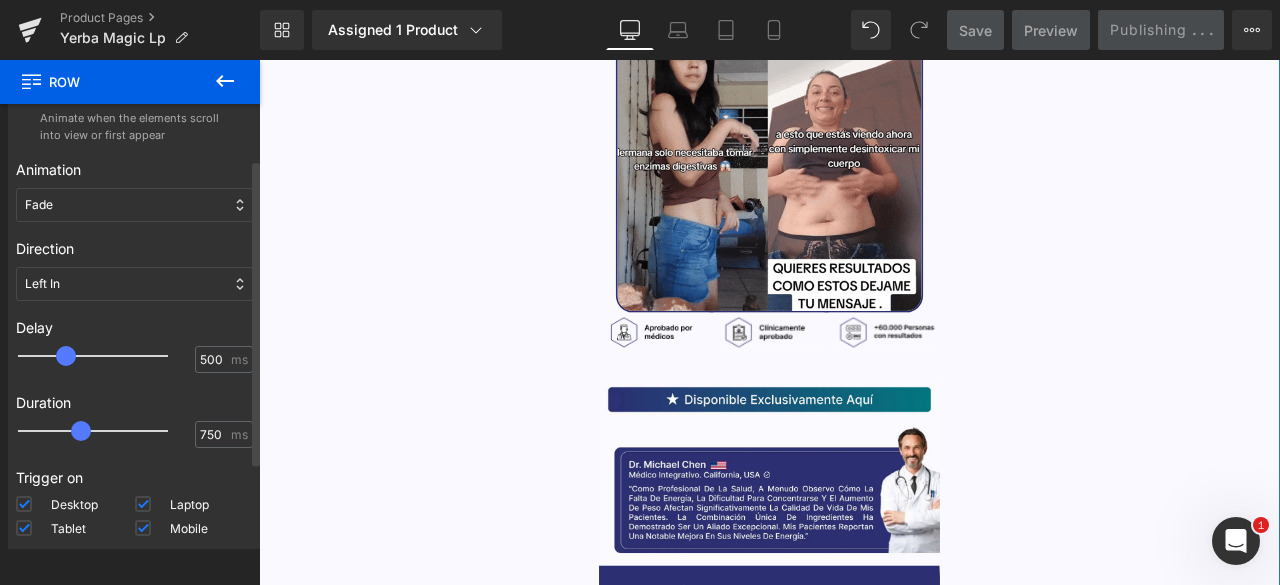 scroll, scrollTop: 0, scrollLeft: 0, axis: both 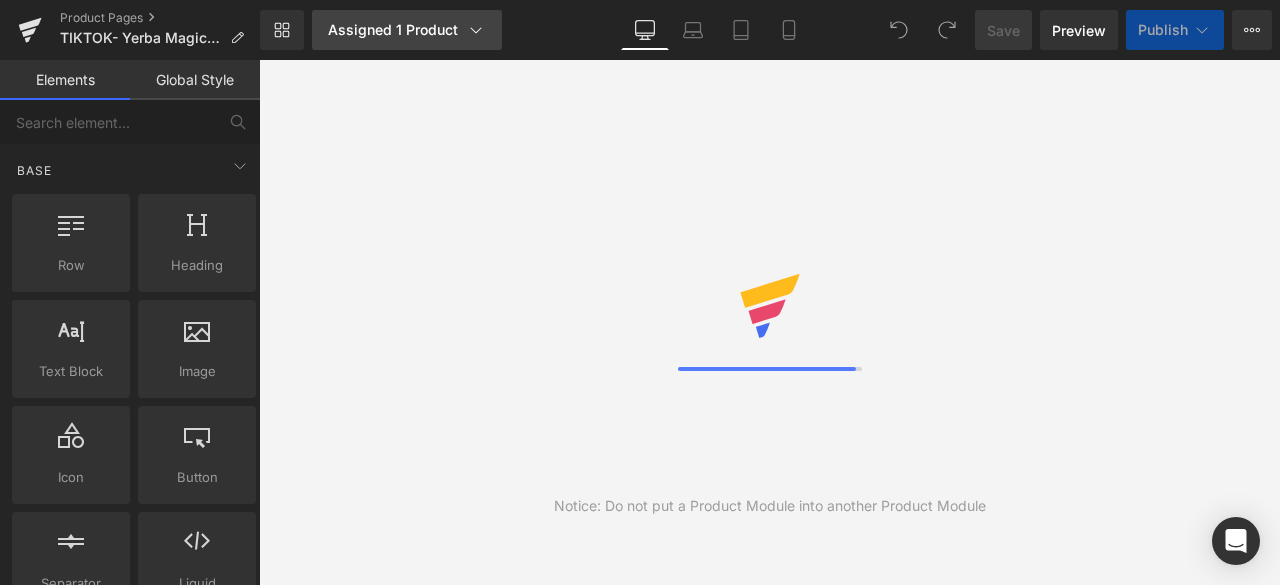 click on "Assigned 1 Product" at bounding box center [407, 30] 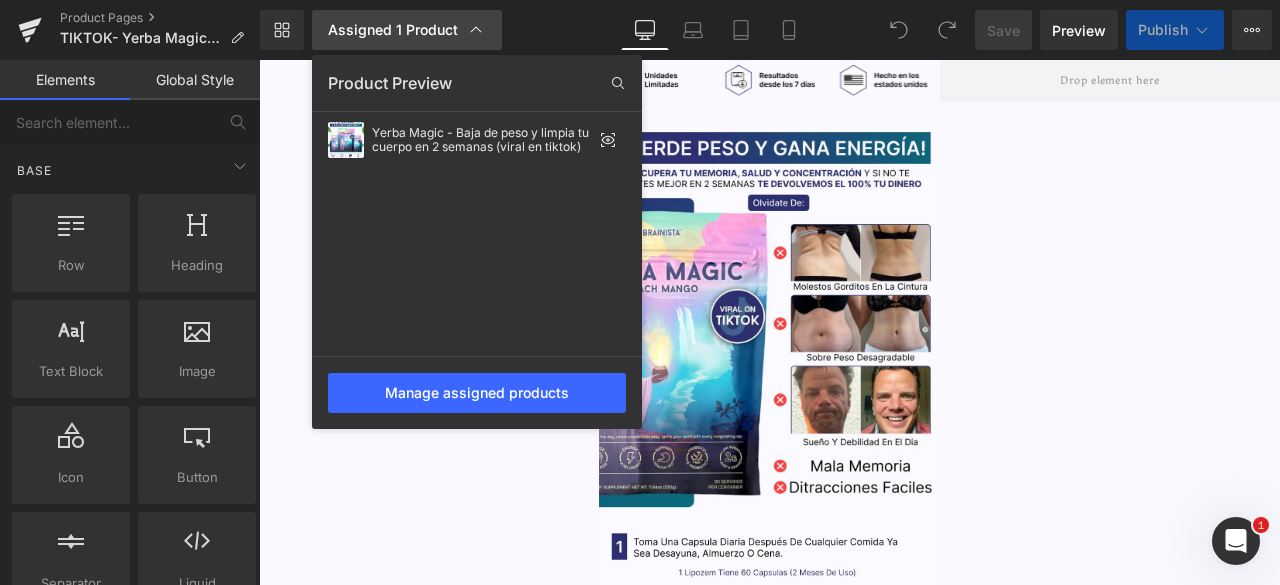scroll, scrollTop: 0, scrollLeft: 0, axis: both 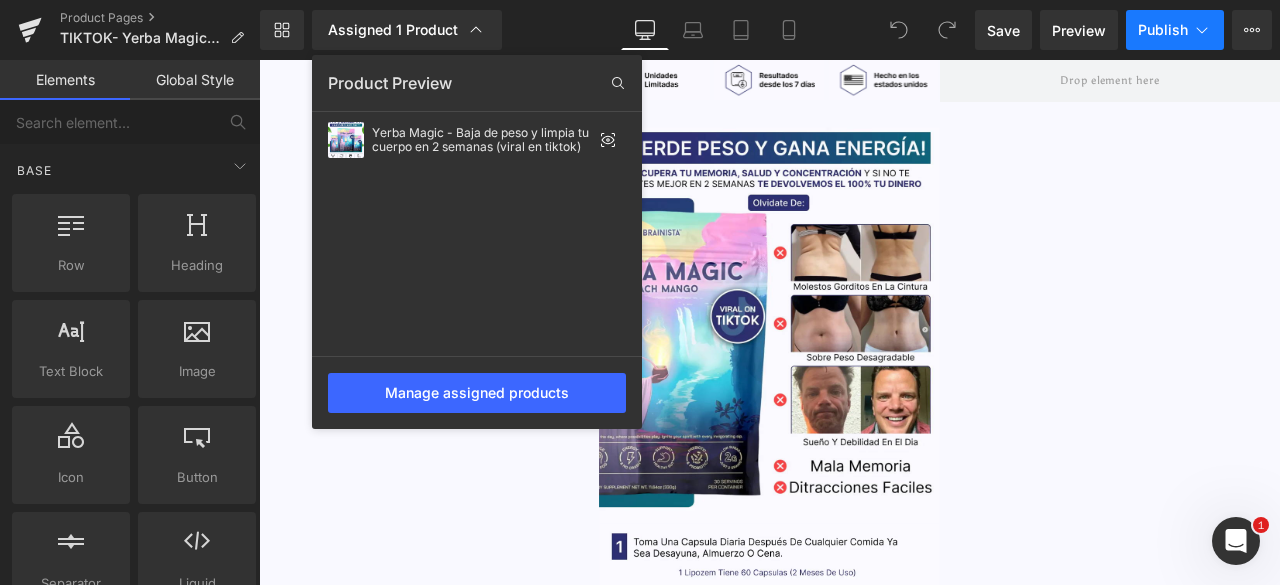 click on "Publish" at bounding box center [1175, 30] 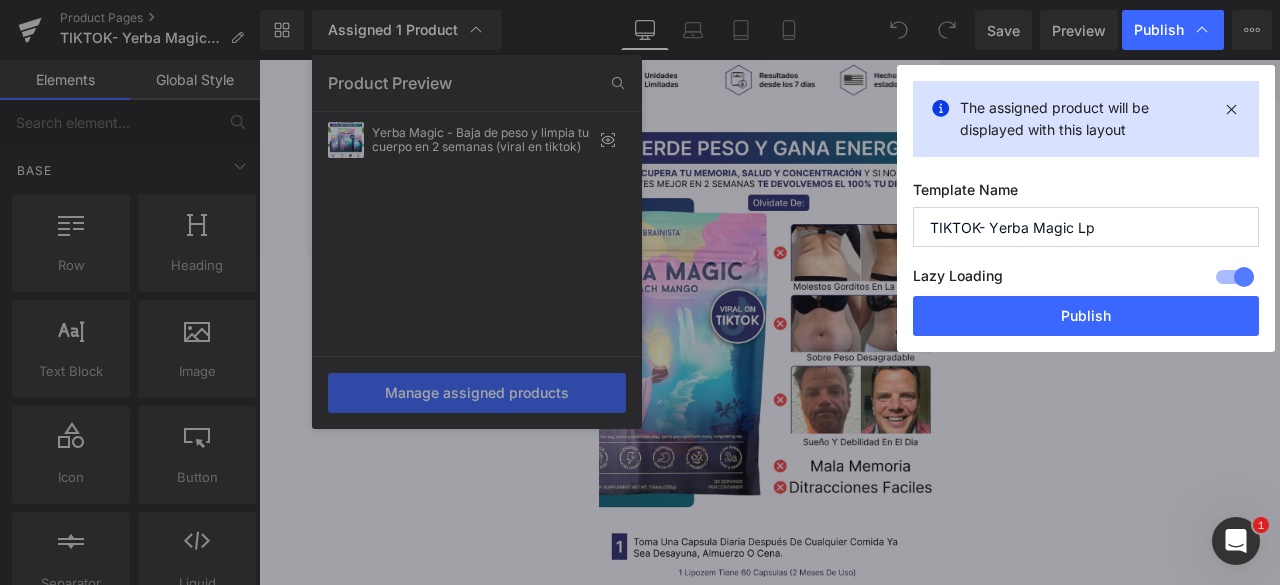 click on "Publish" at bounding box center [1086, 316] 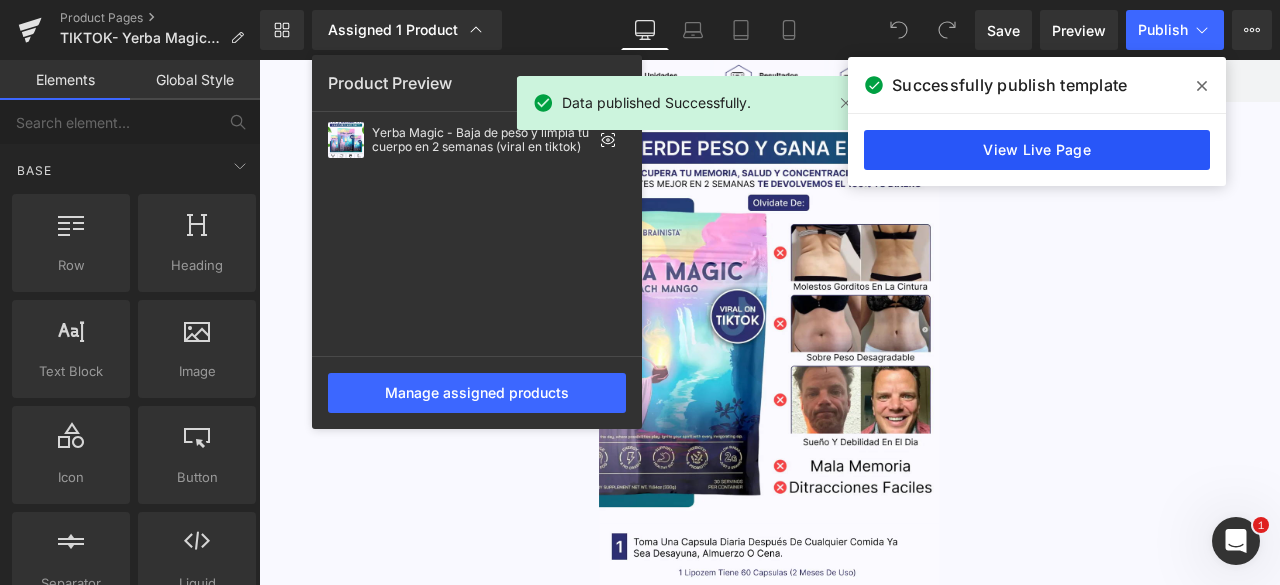 click on "View Live Page" at bounding box center [1037, 150] 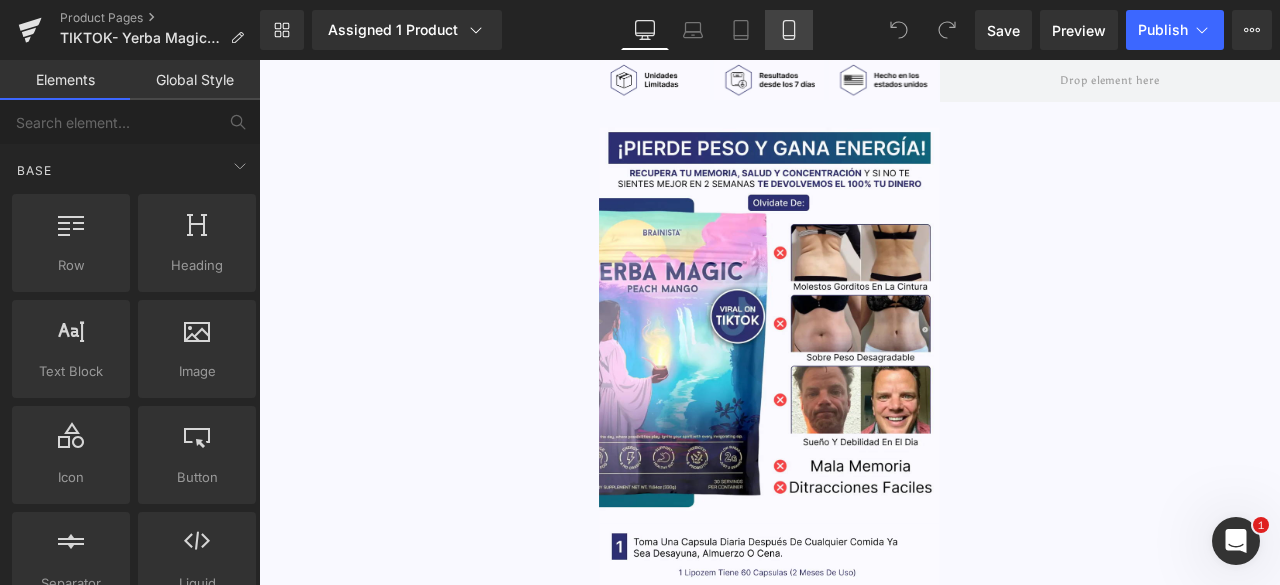 click 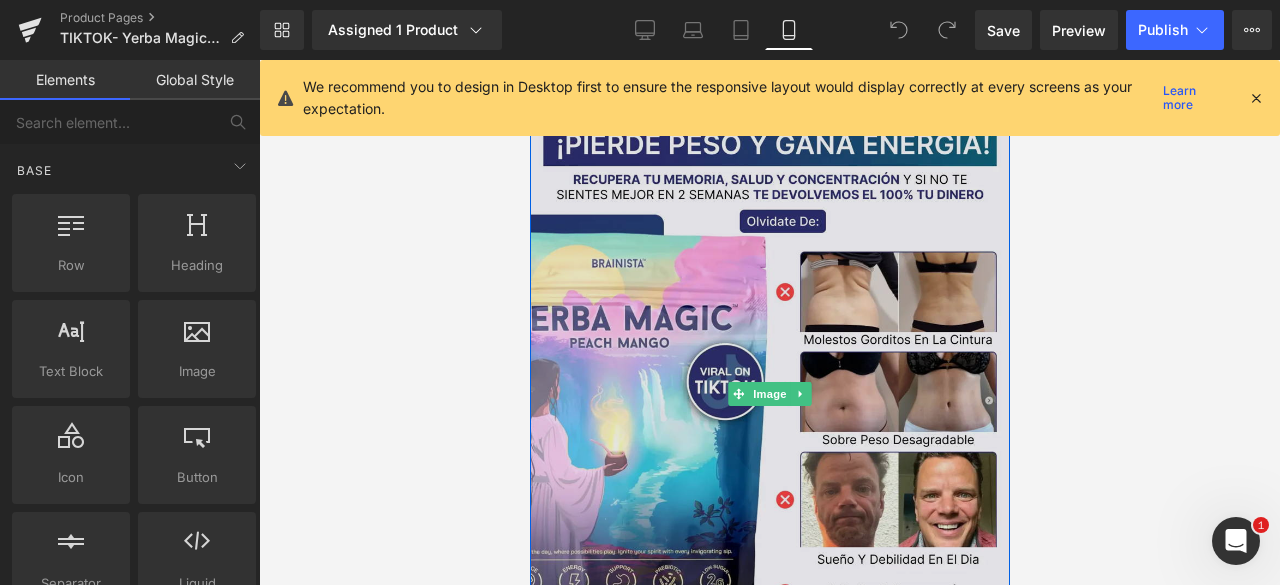 scroll, scrollTop: 0, scrollLeft: 0, axis: both 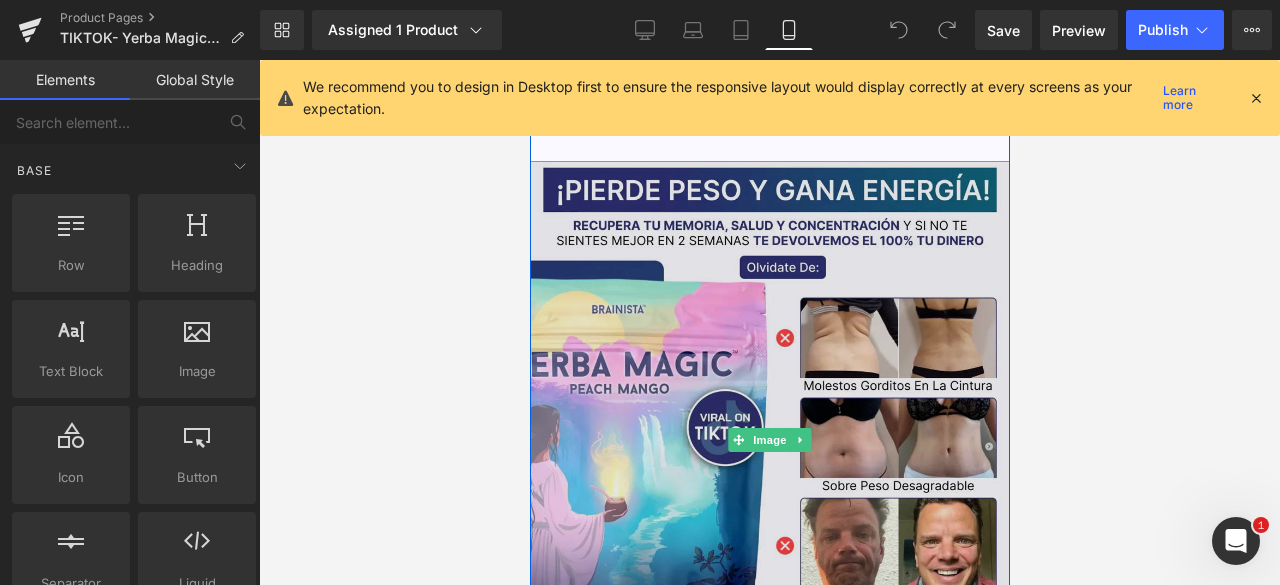click at bounding box center (769, 440) 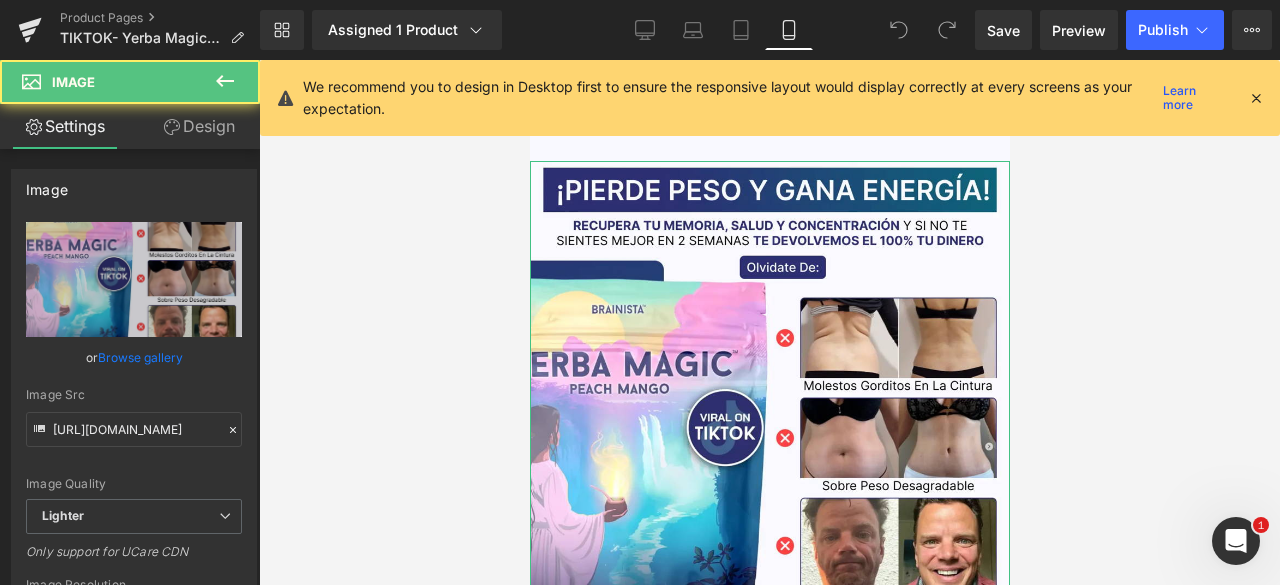 click on "Design" at bounding box center [199, 126] 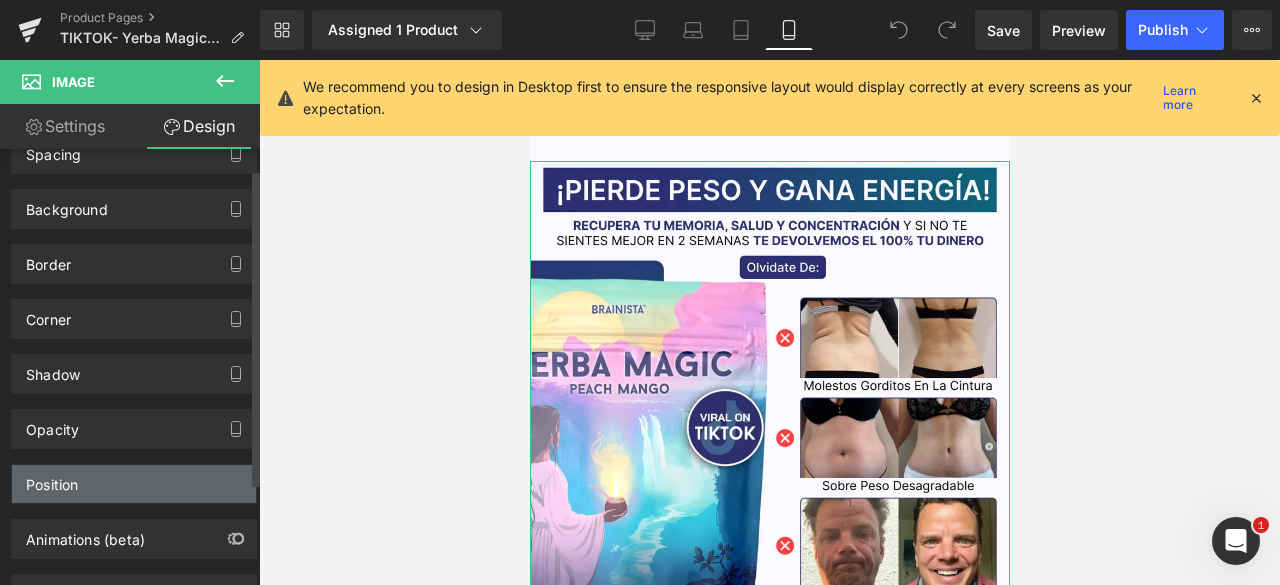 scroll, scrollTop: 168, scrollLeft: 0, axis: vertical 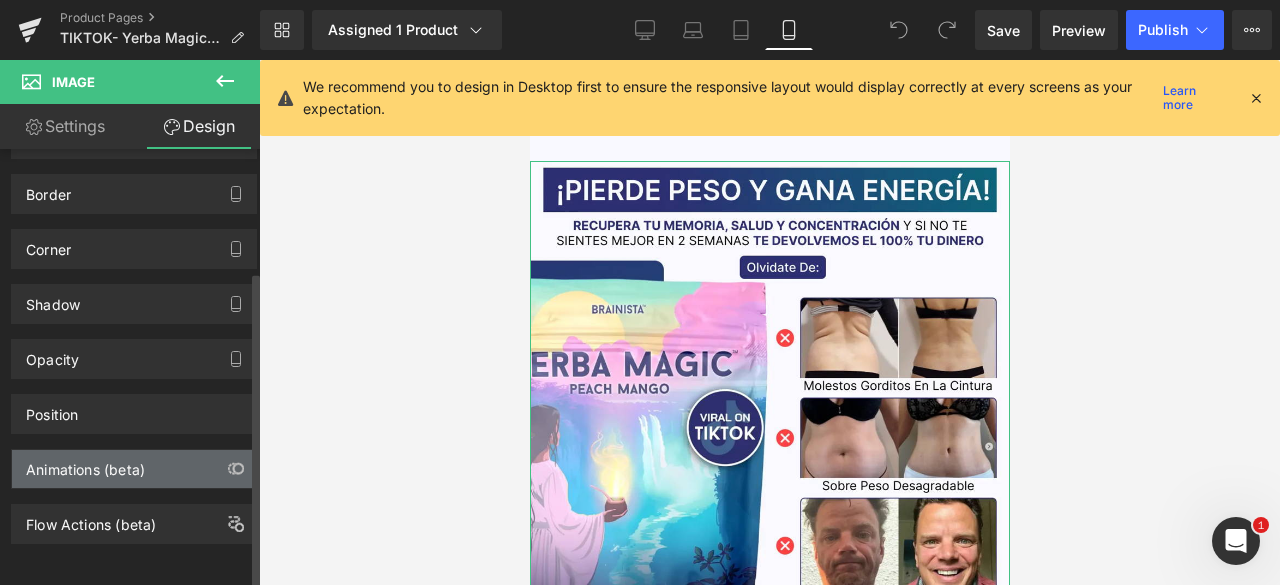 click on "Animations (beta)" at bounding box center (134, 469) 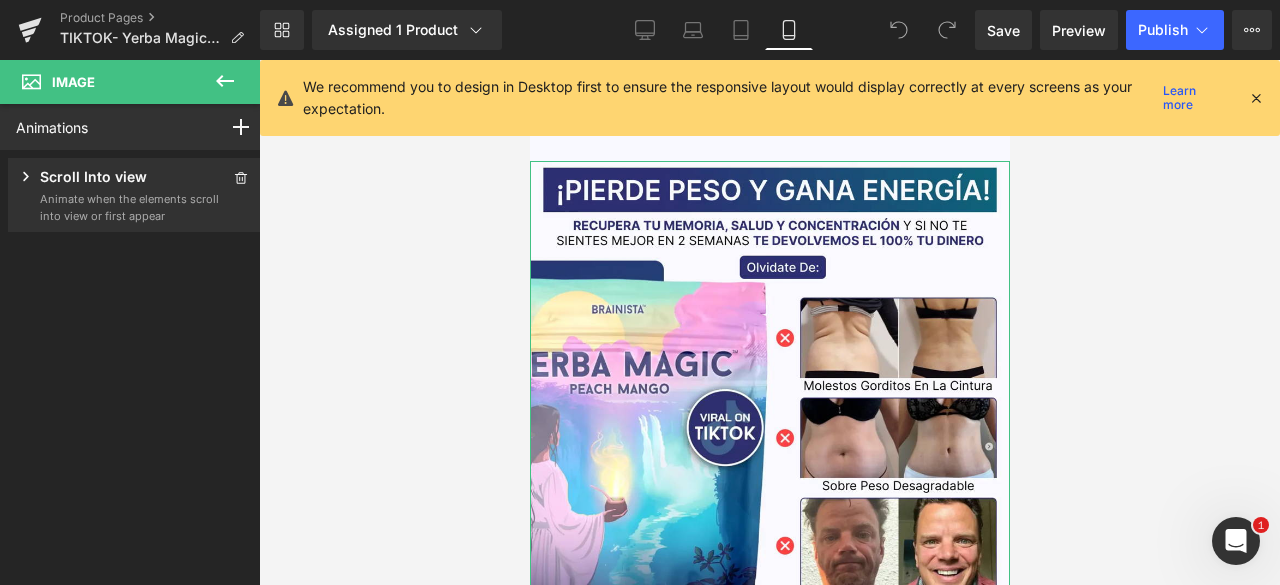 click on "Scroll Into view" at bounding box center [118, 178] 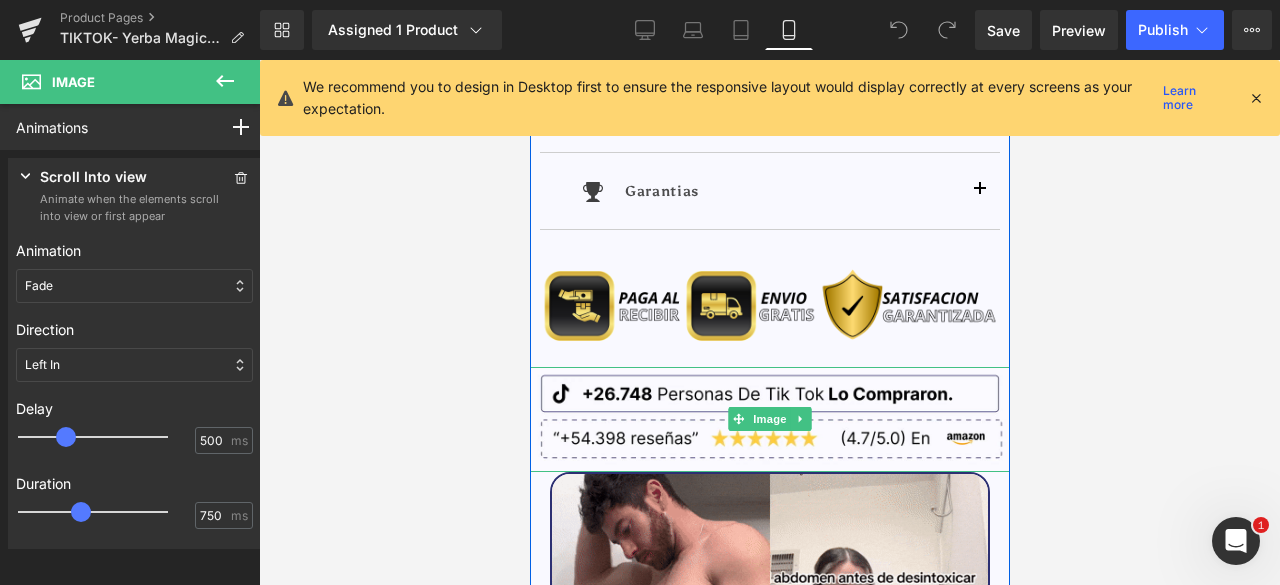 scroll, scrollTop: 1659, scrollLeft: 0, axis: vertical 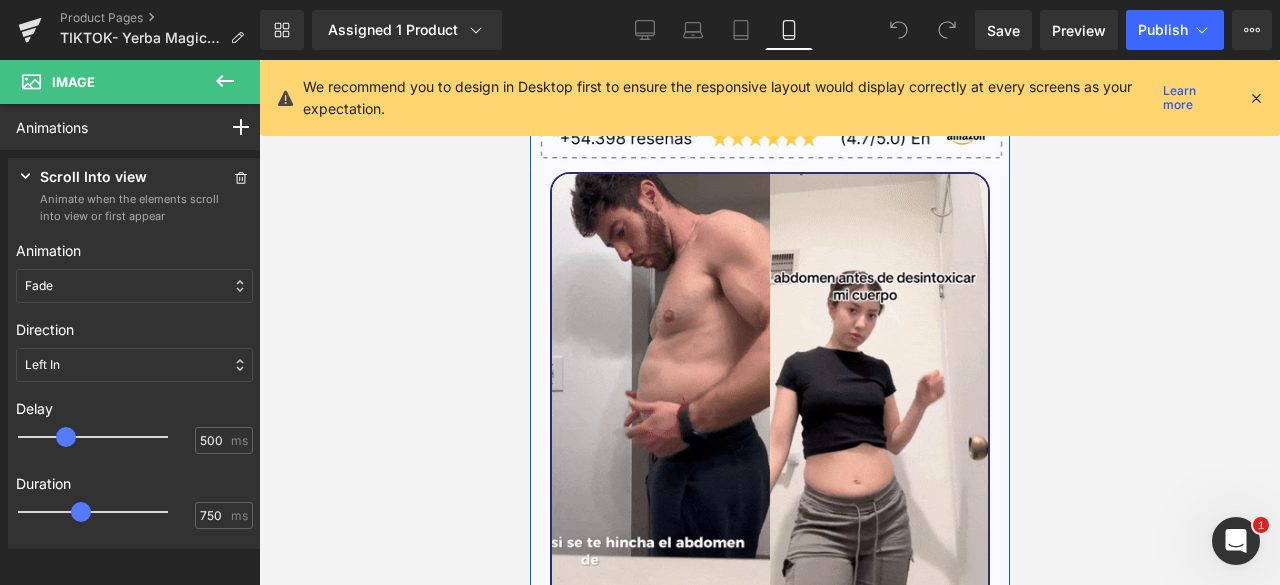 click on "Image
Image
Image
Image
‹ ›
Carousel         Image         Image" at bounding box center (769, 2229) 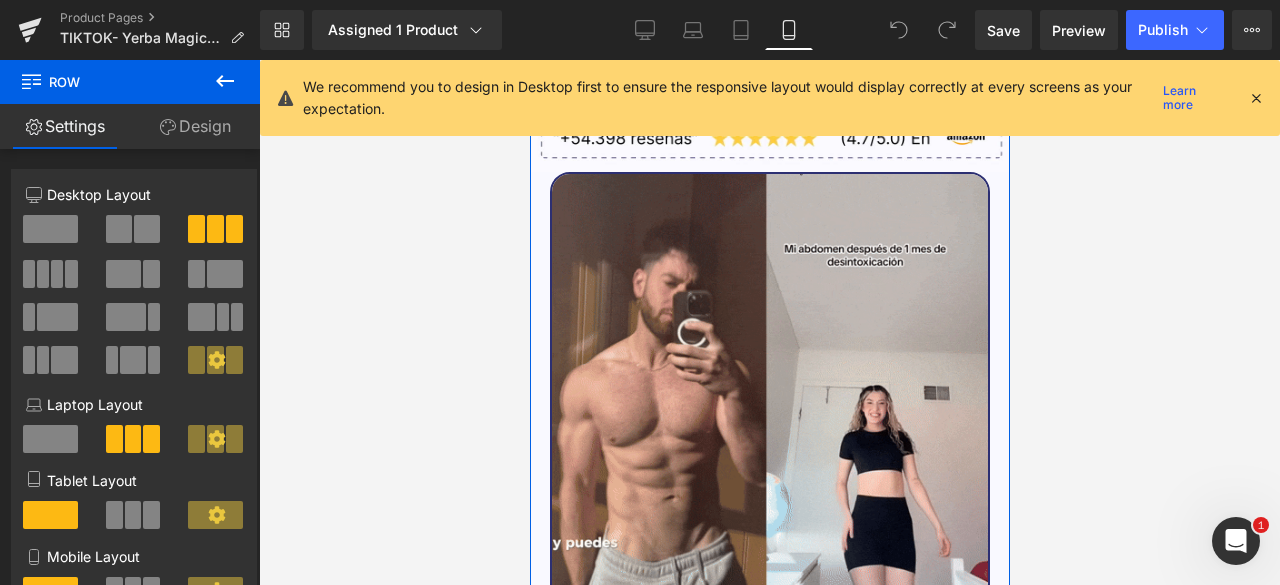 click on "Design" at bounding box center [195, 126] 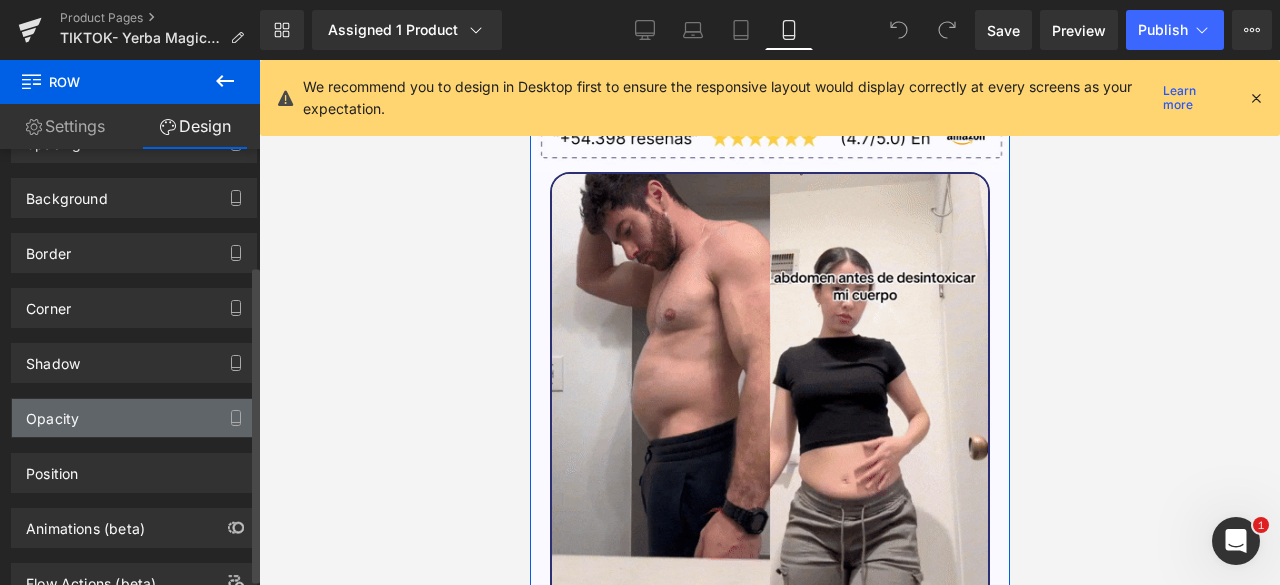 scroll, scrollTop: 168, scrollLeft: 0, axis: vertical 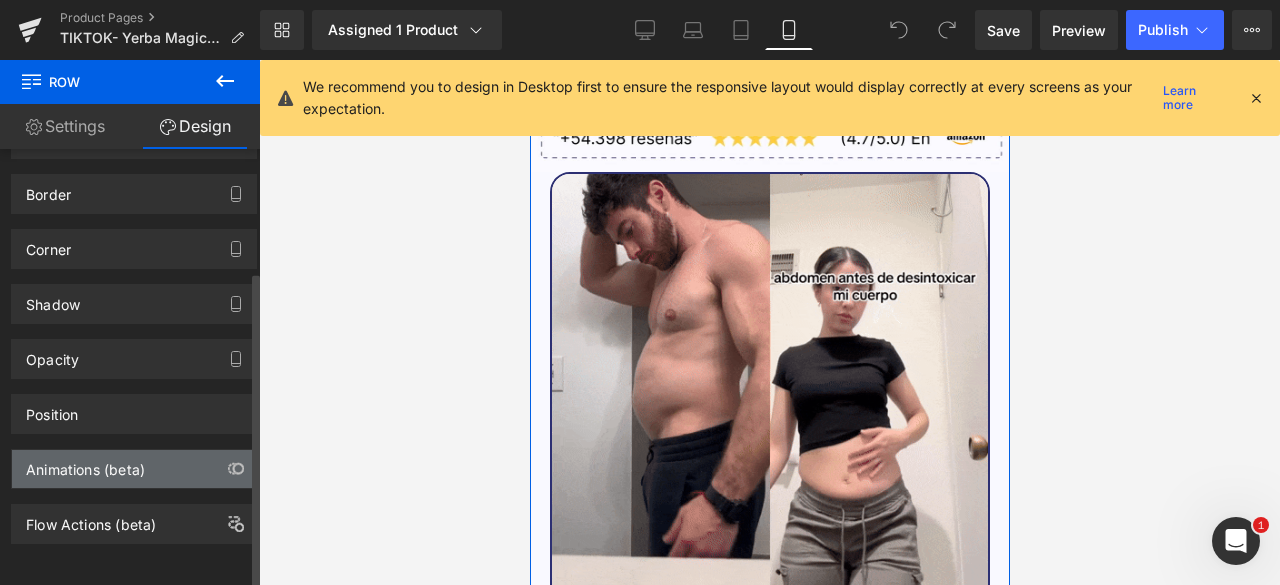 click on "Animations (beta)" at bounding box center (134, 469) 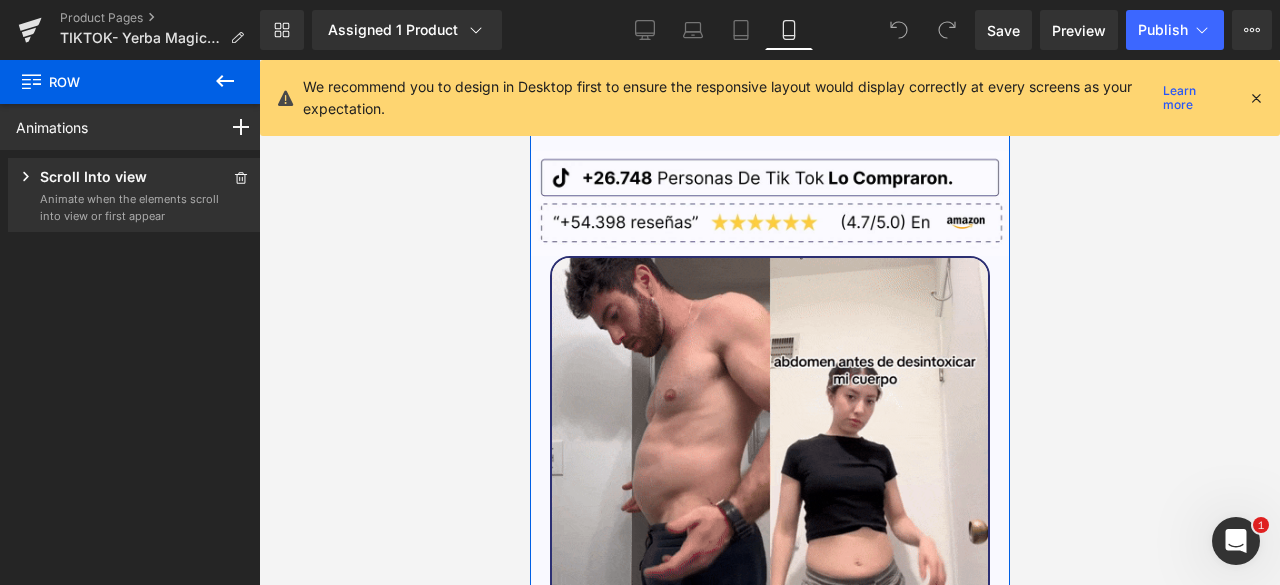 scroll, scrollTop: 1459, scrollLeft: 0, axis: vertical 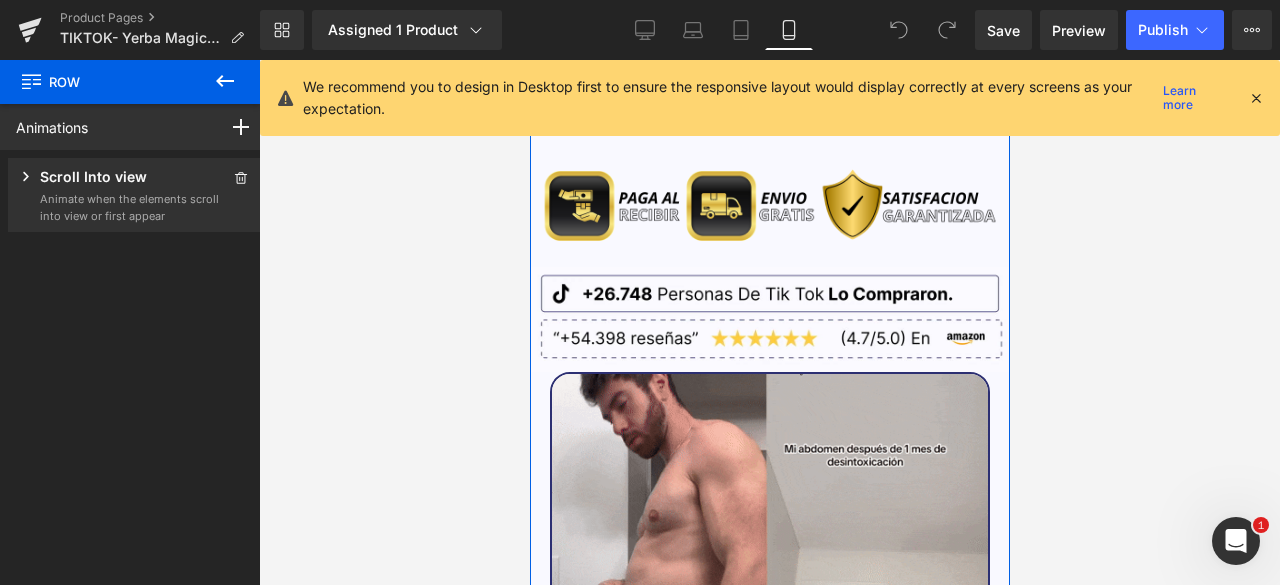 click on "Scroll Into view" at bounding box center [118, 178] 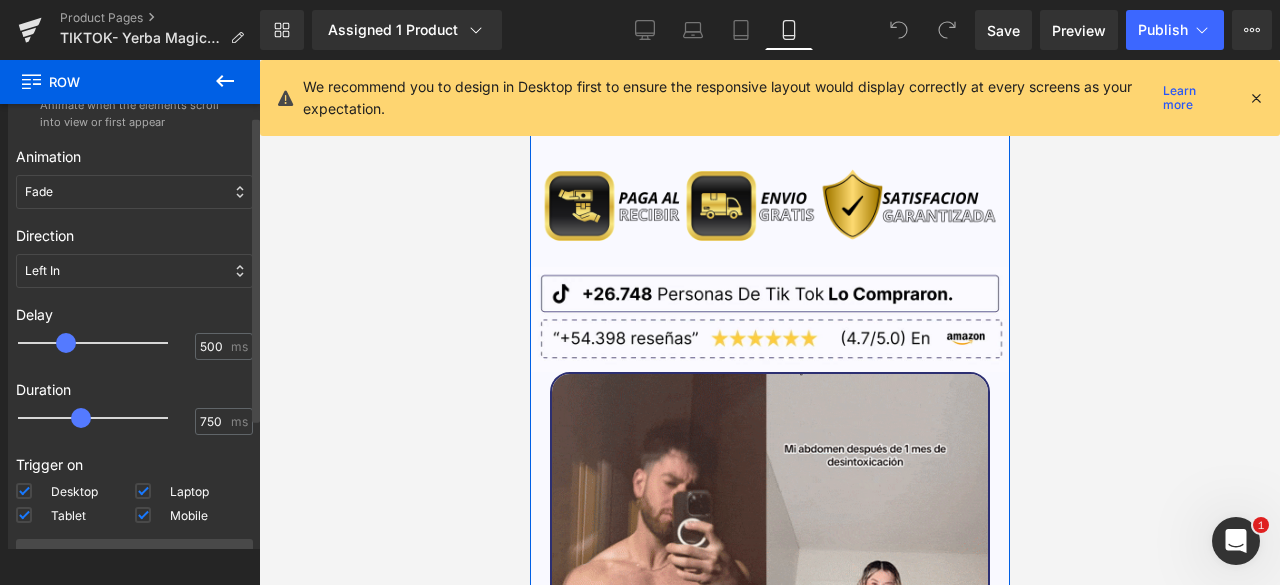 scroll, scrollTop: 197, scrollLeft: 0, axis: vertical 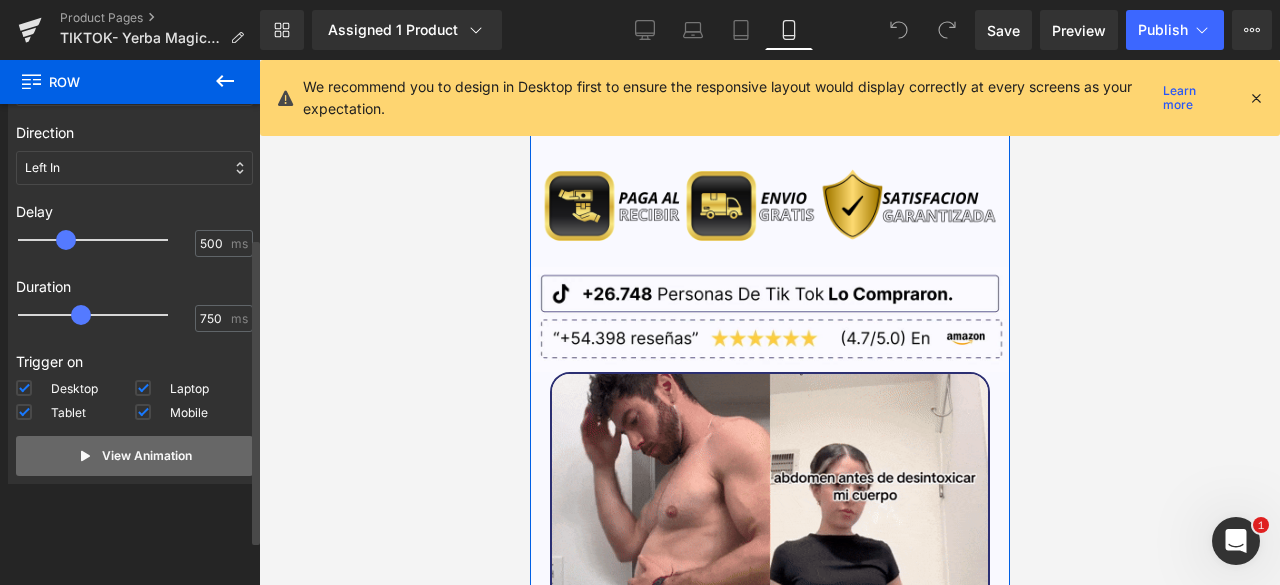 click on "View Animation" at bounding box center (147, 456) 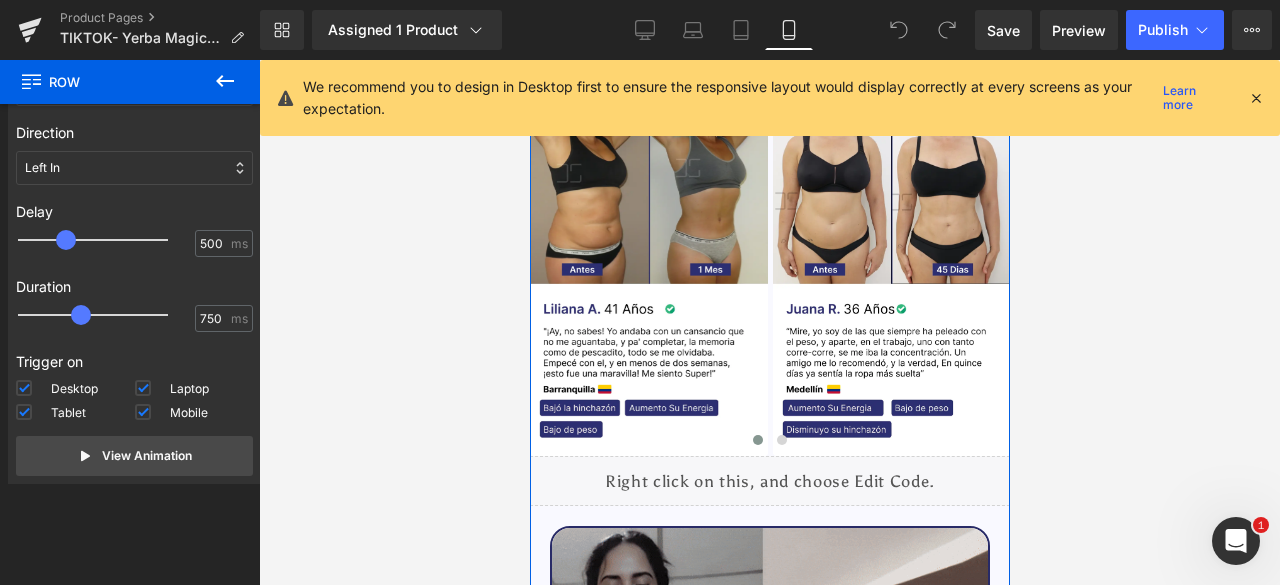 scroll, scrollTop: 3259, scrollLeft: 0, axis: vertical 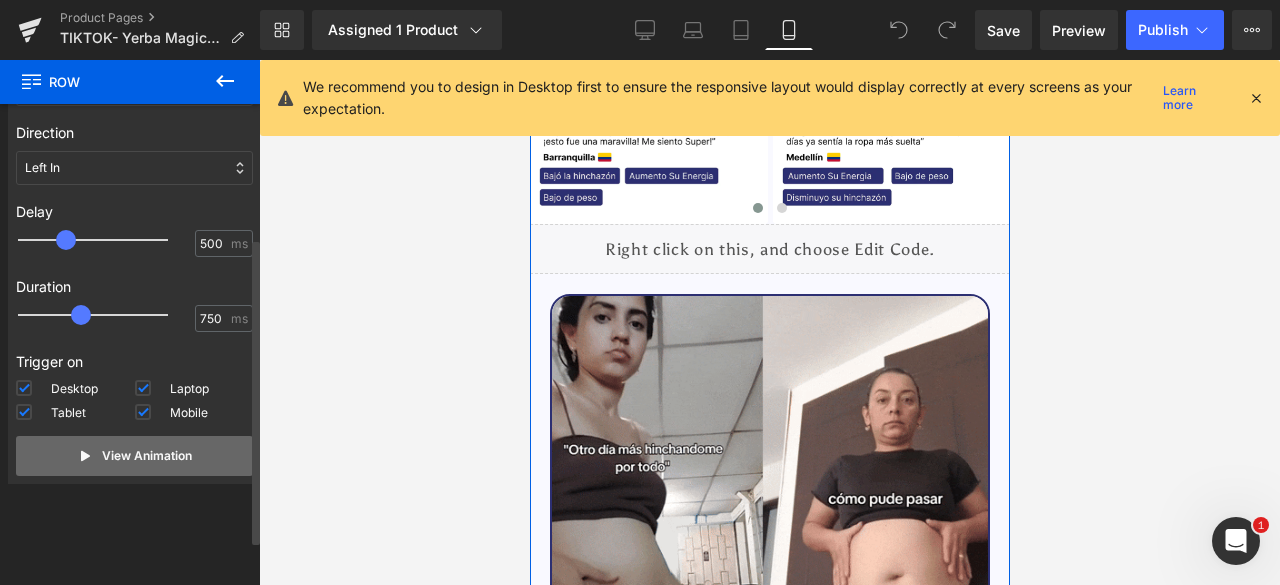 click on "View Animation" at bounding box center [134, 456] 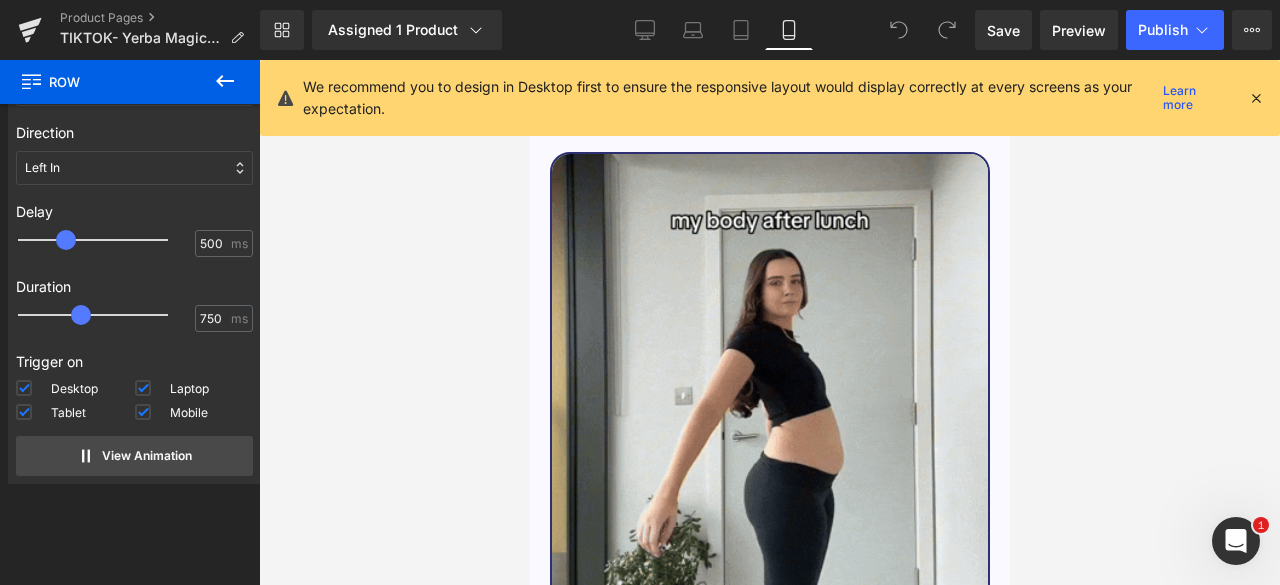 scroll, scrollTop: 4859, scrollLeft: 0, axis: vertical 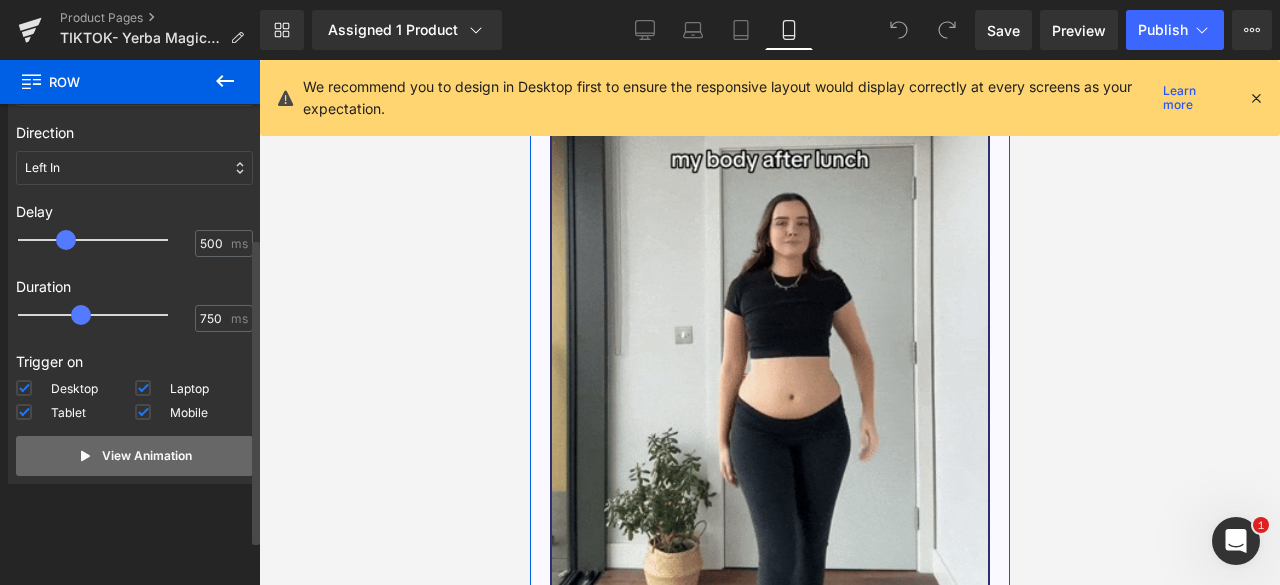 click on "View Animation" at bounding box center [147, 456] 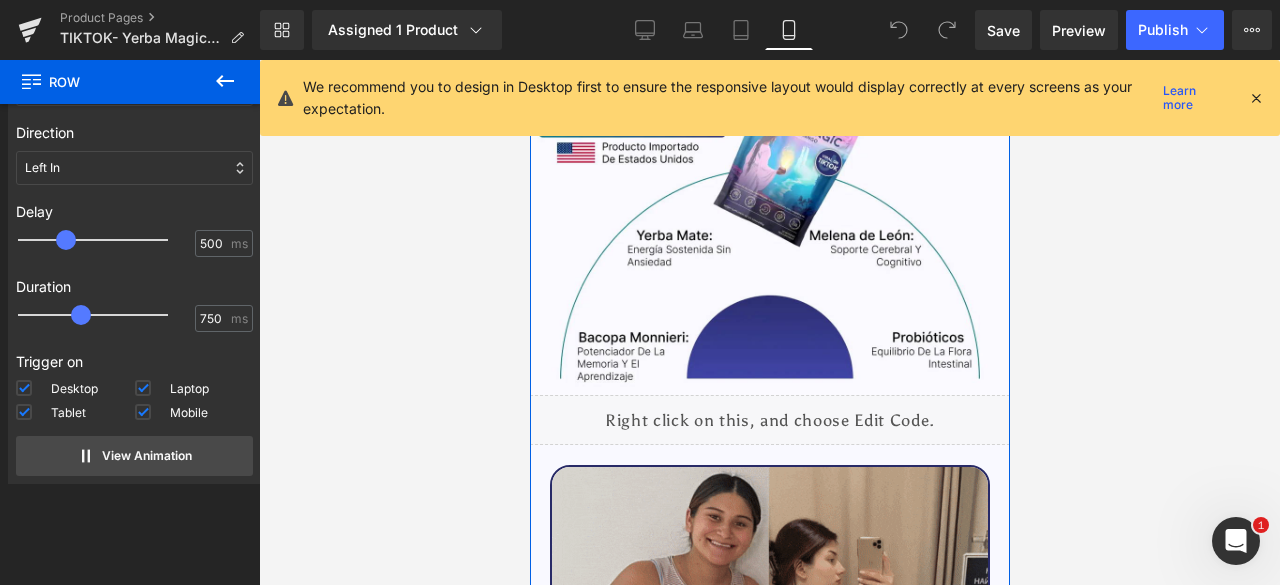 scroll, scrollTop: 6159, scrollLeft: 0, axis: vertical 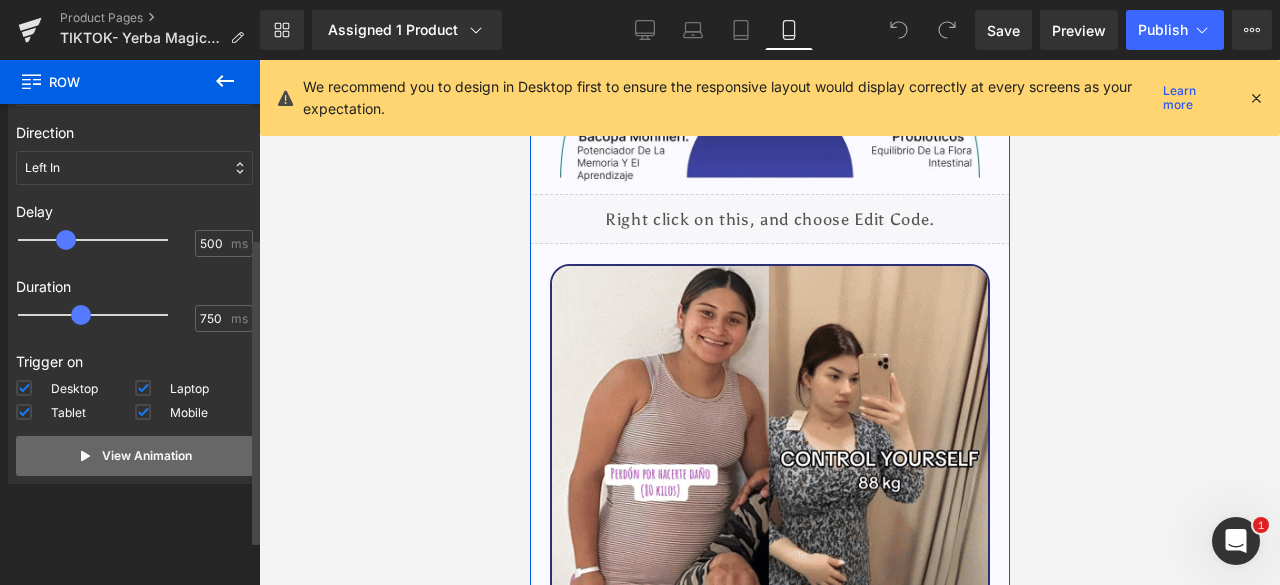 click on "View Animation" at bounding box center [134, 456] 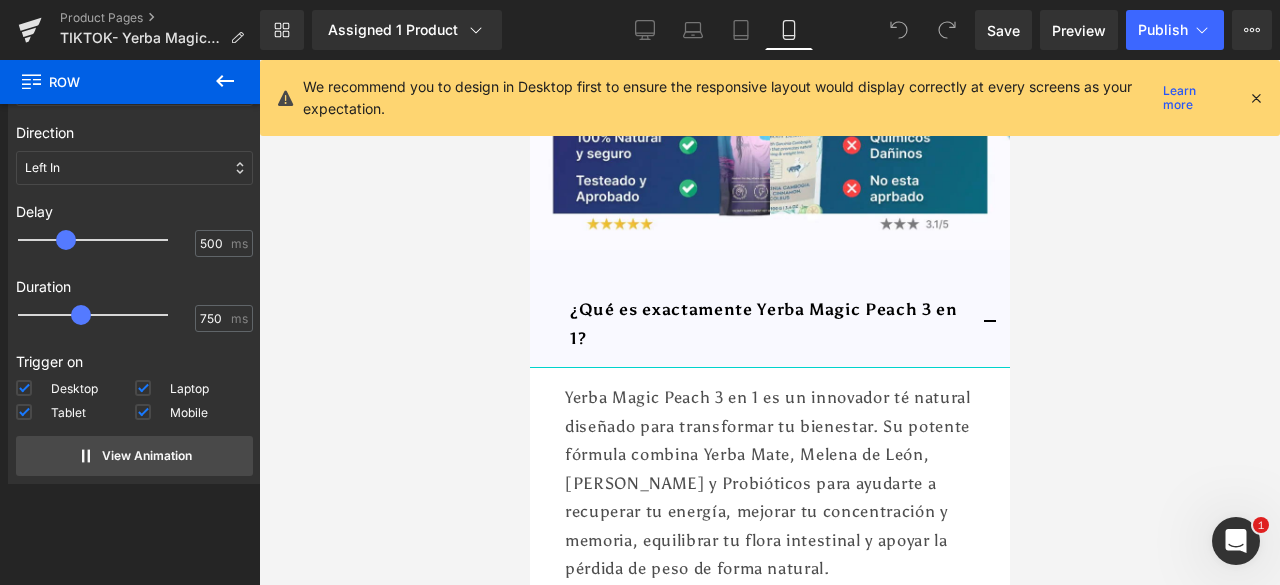 scroll, scrollTop: 7459, scrollLeft: 0, axis: vertical 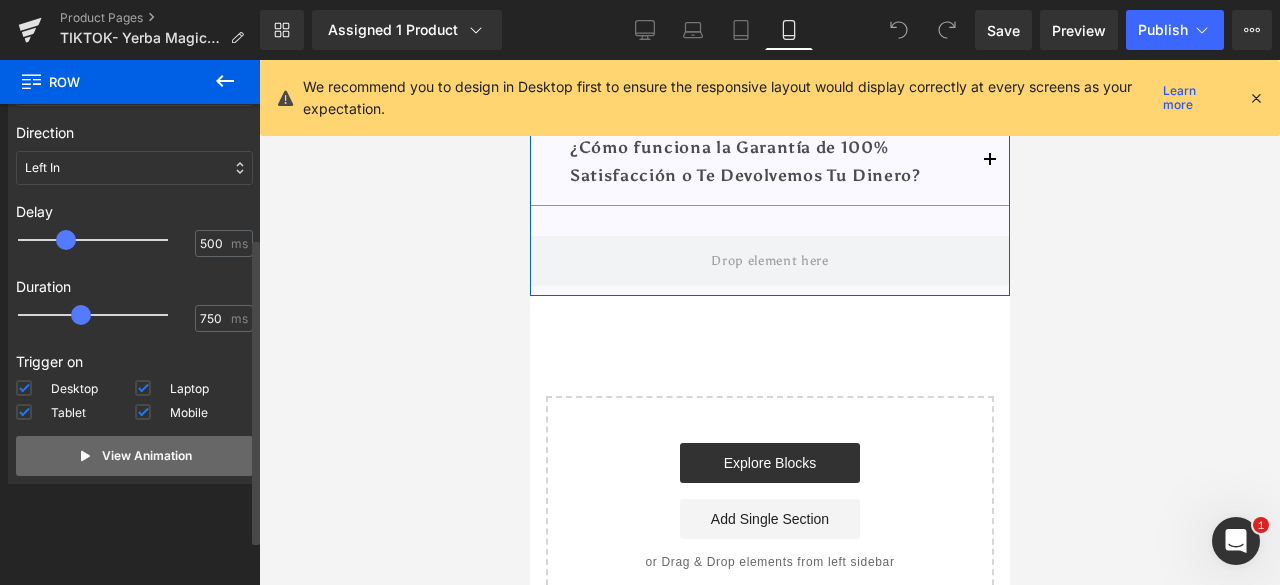click on "View Animation" at bounding box center [134, 456] 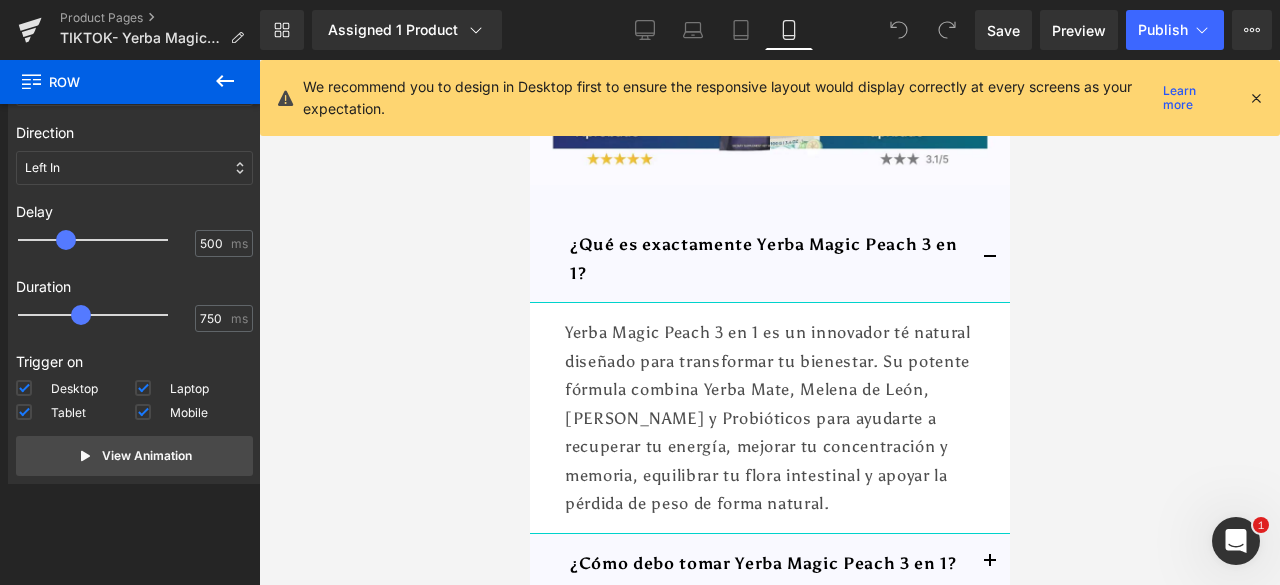 scroll, scrollTop: 6787, scrollLeft: 0, axis: vertical 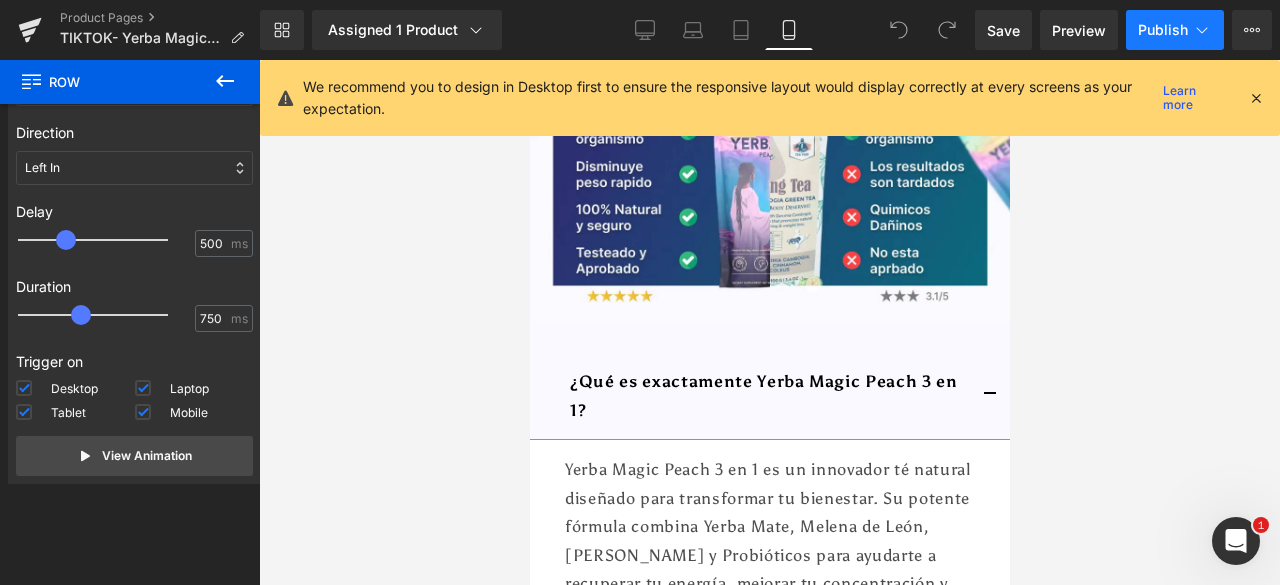 click on "Publish" at bounding box center (1163, 30) 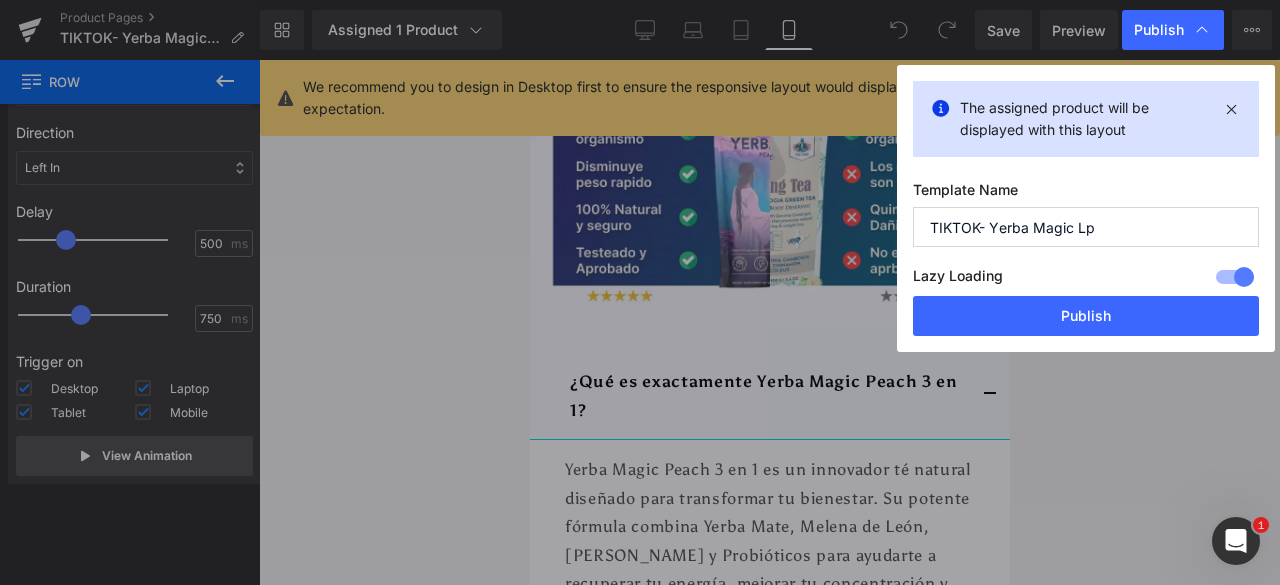 click on "Lazy Loading
Build
Upgrade plan to unlock" at bounding box center (1086, 279) 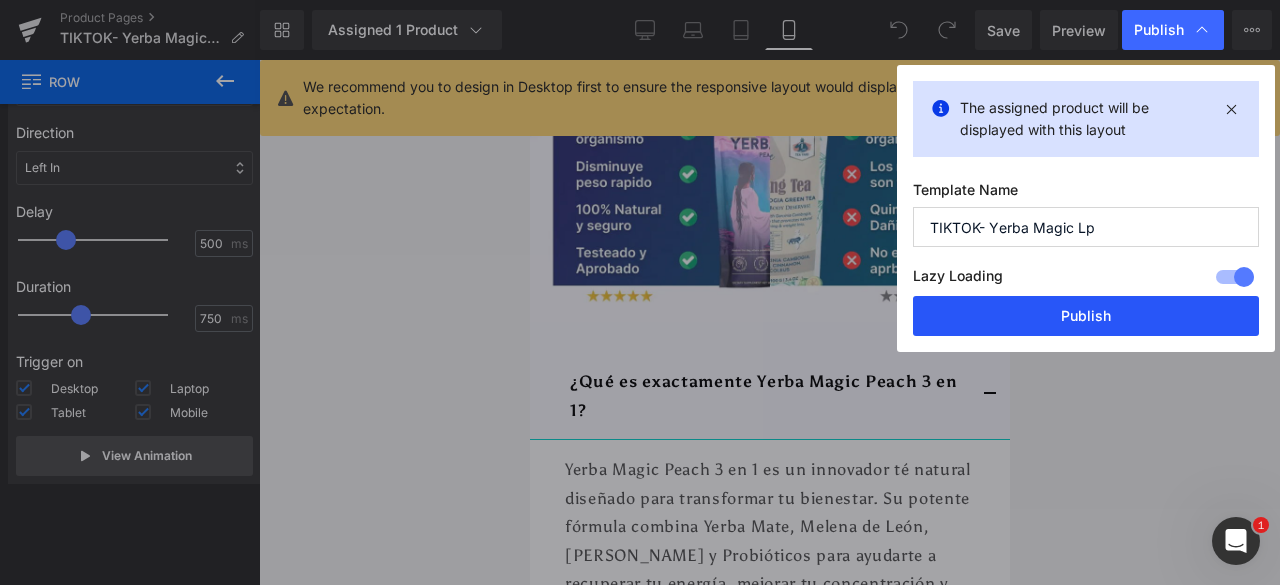 click on "Publish" at bounding box center [1086, 316] 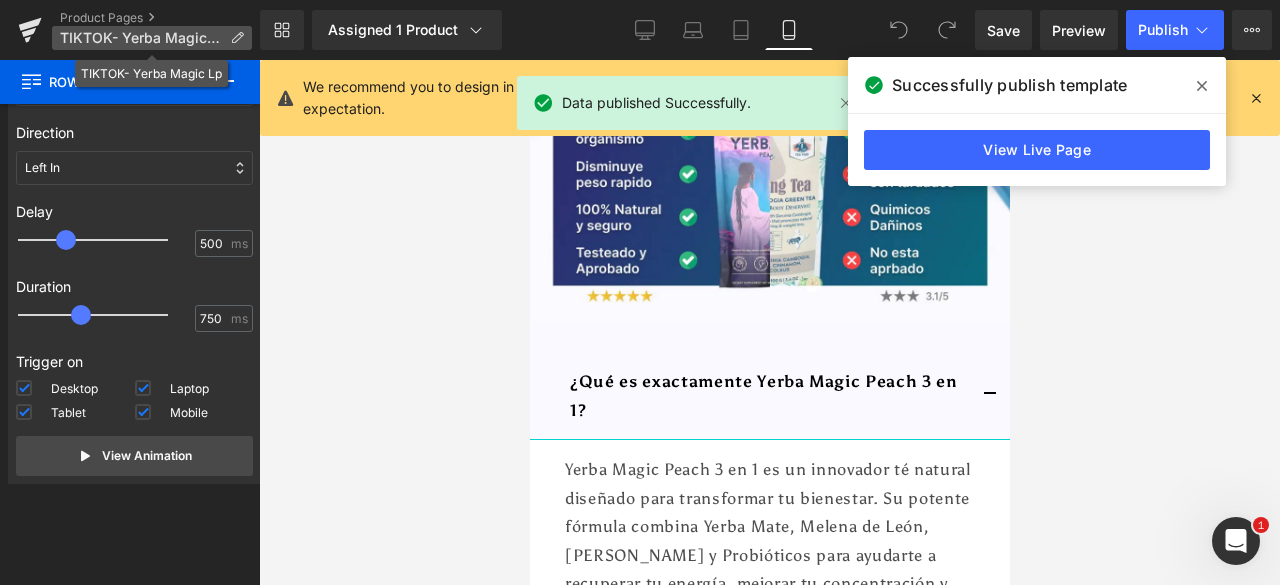 click on "TIKTOK- Yerba Magic Lp" at bounding box center [141, 38] 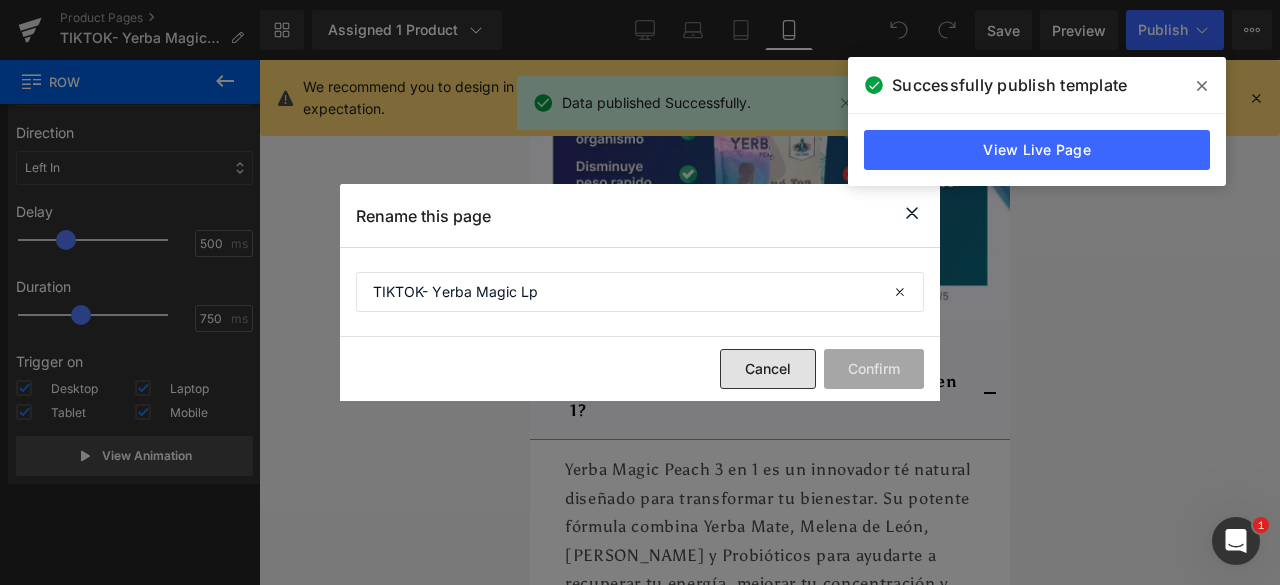 click on "Cancel" at bounding box center [768, 369] 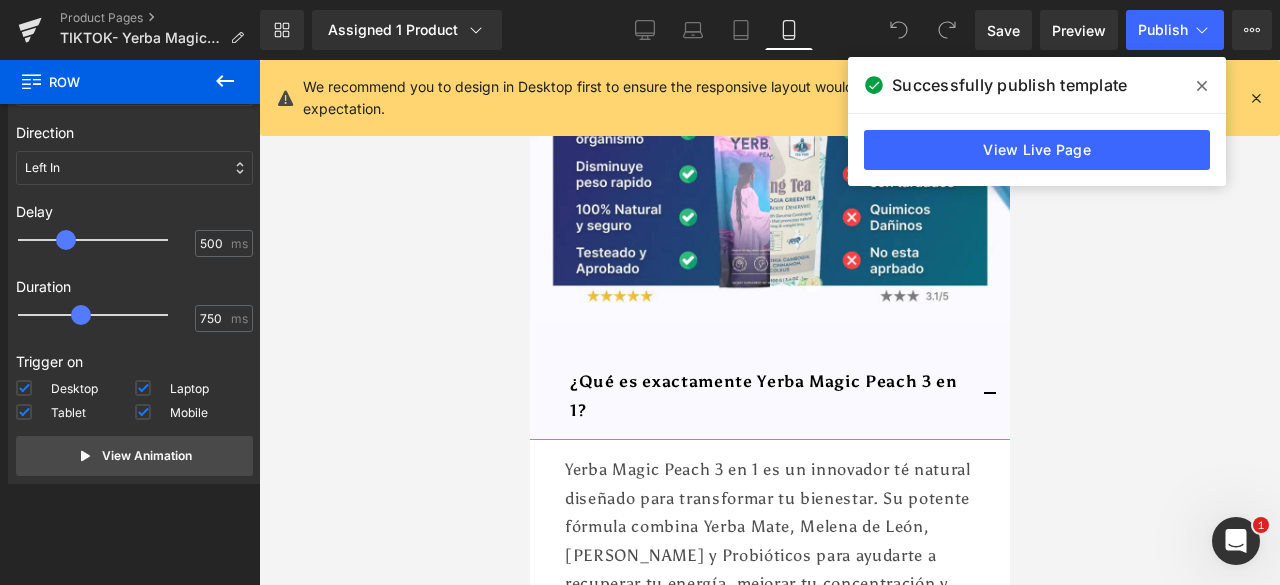 click at bounding box center (1202, 86) 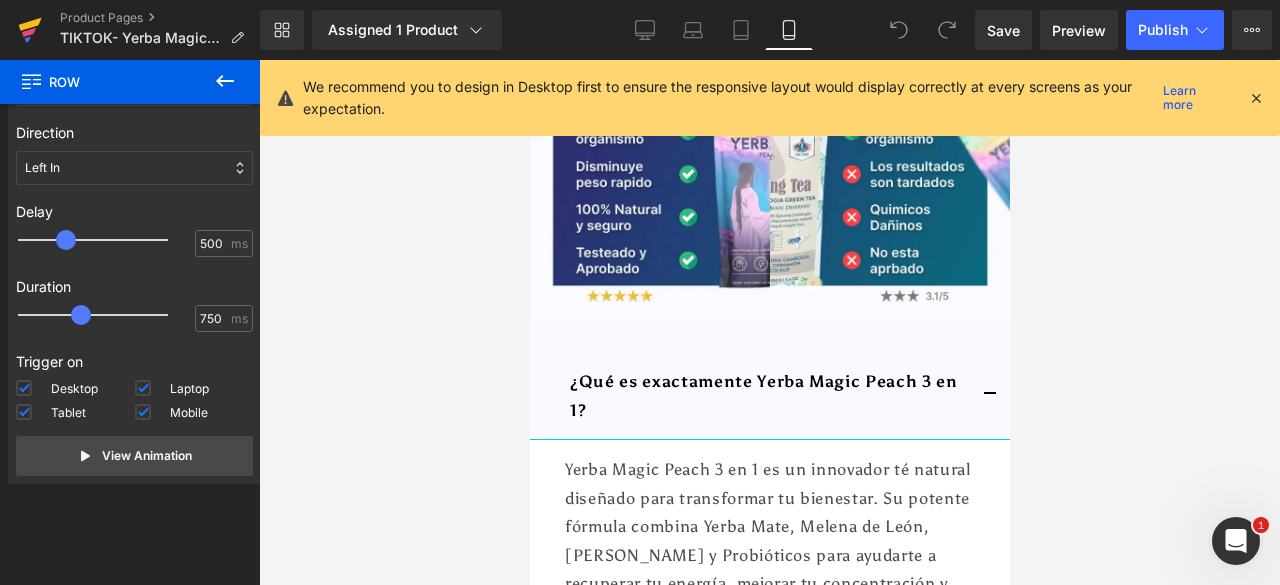 click 